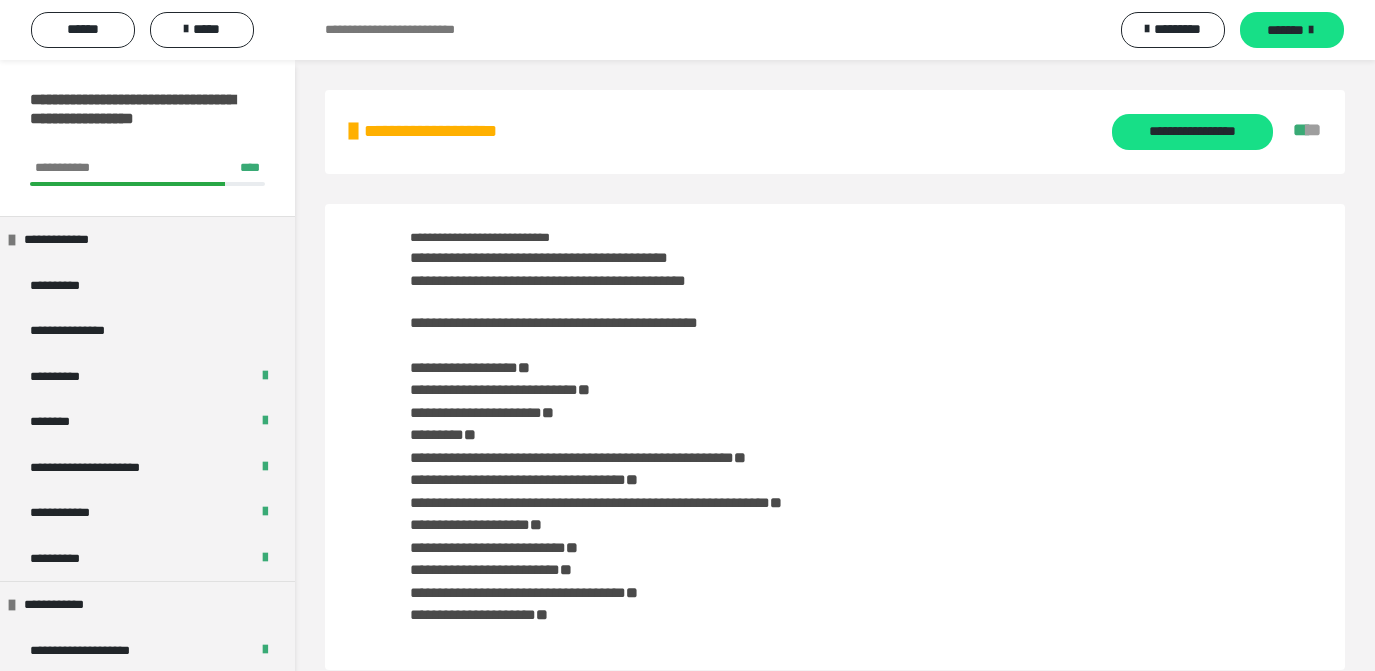 scroll, scrollTop: 0, scrollLeft: 0, axis: both 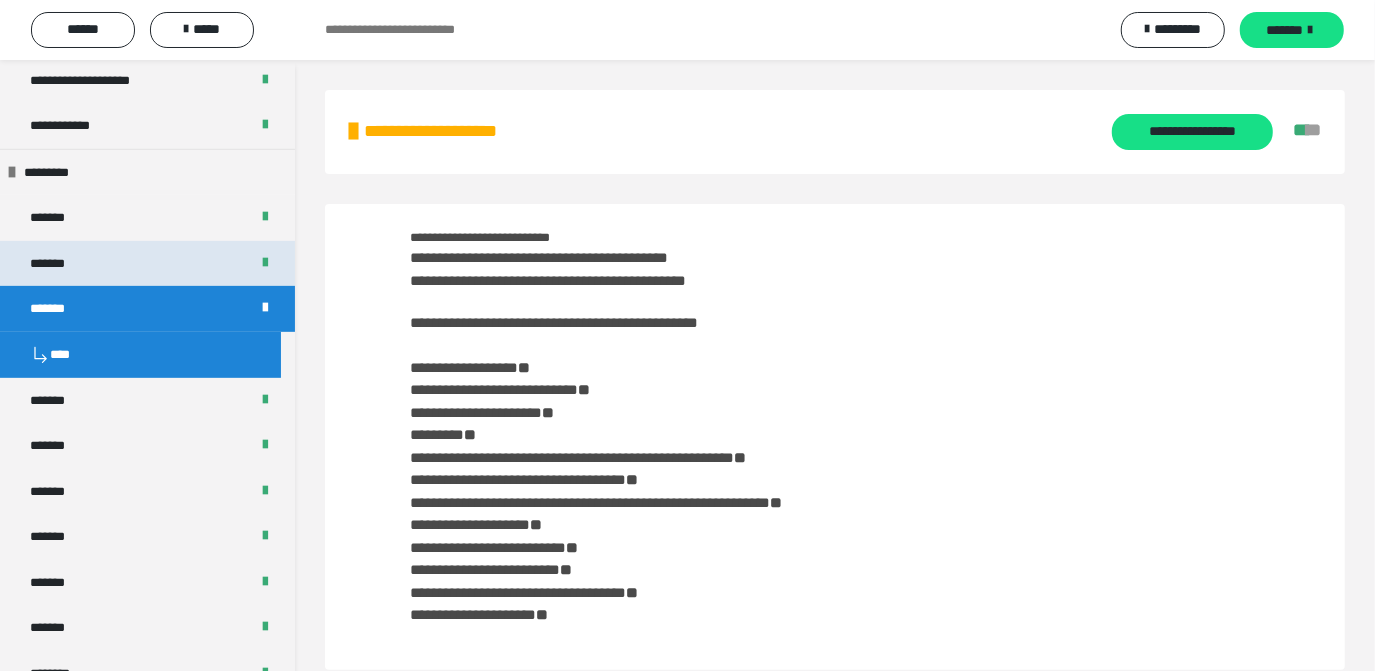 click on "*******" at bounding box center [147, 264] 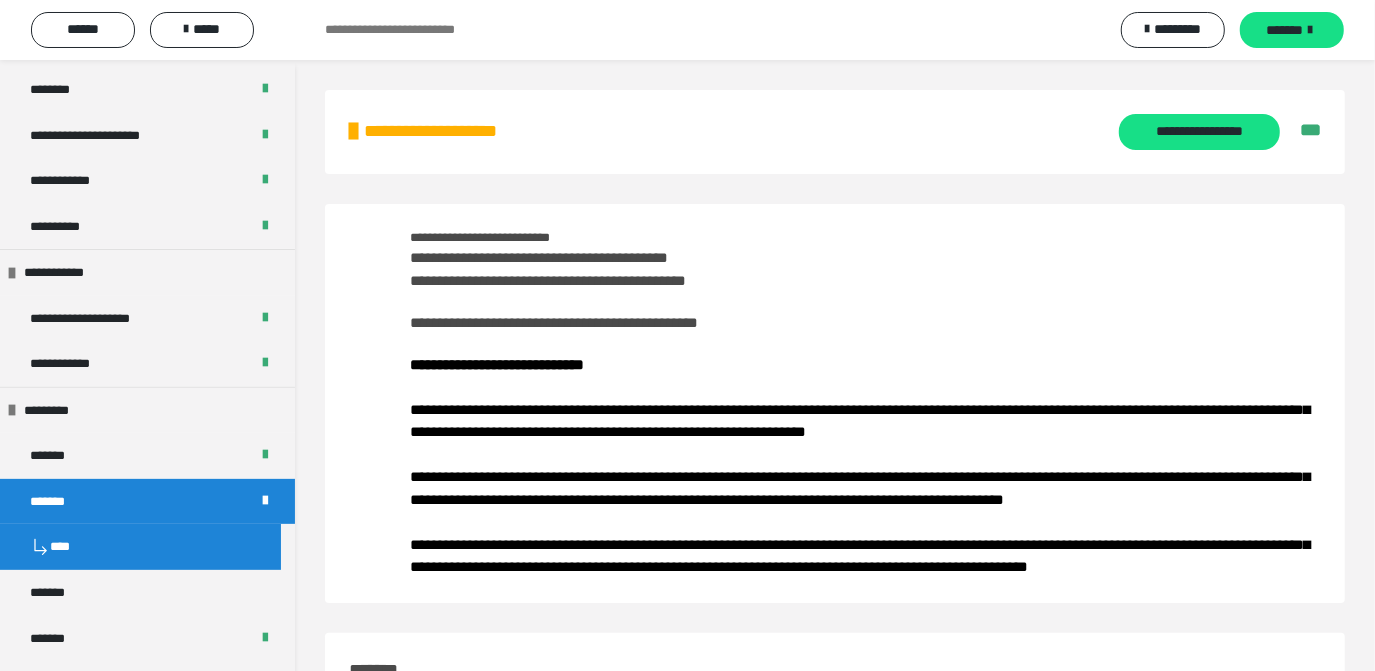 scroll, scrollTop: 608, scrollLeft: 0, axis: vertical 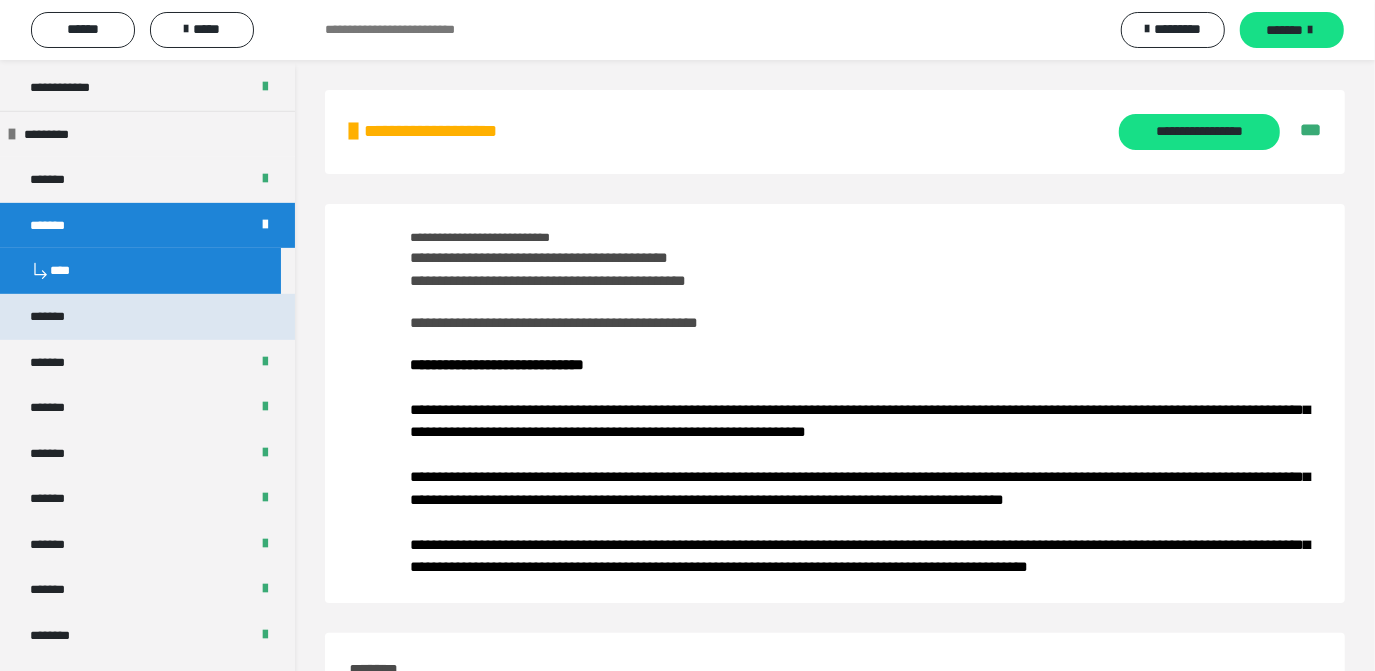 click on "*******" at bounding box center (147, 317) 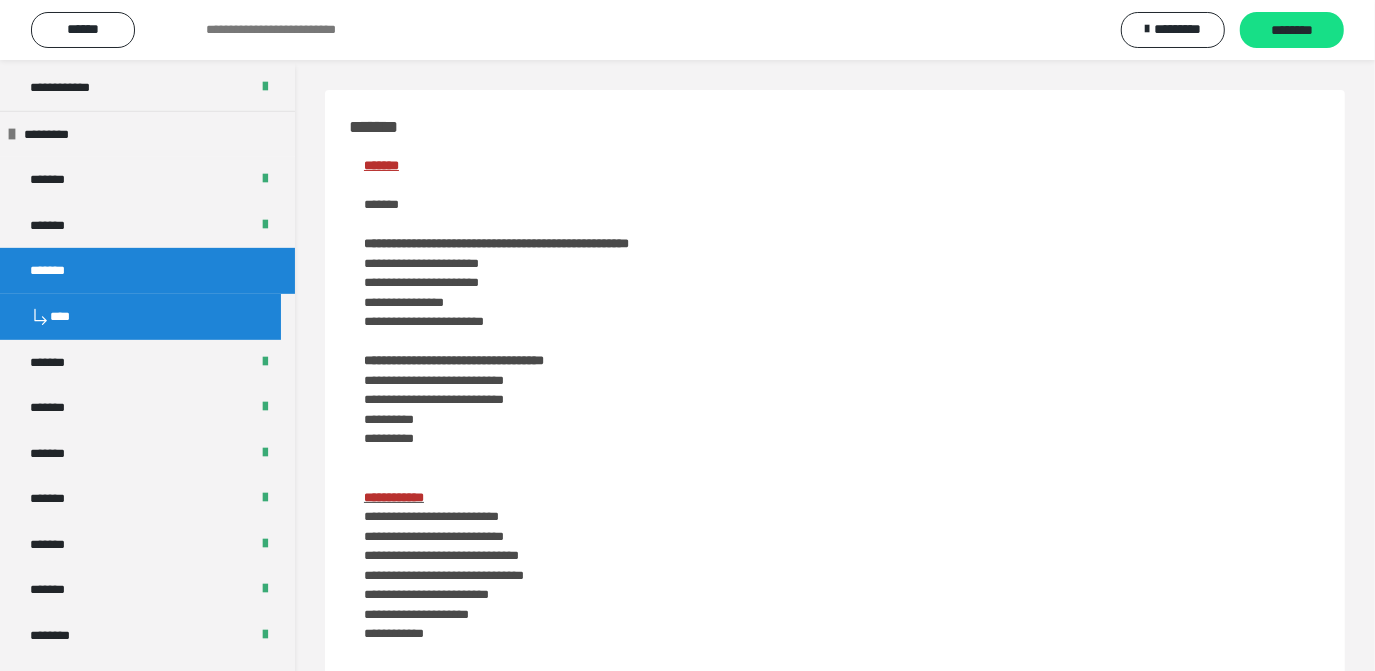 click on "**********" at bounding box center [687, 30] 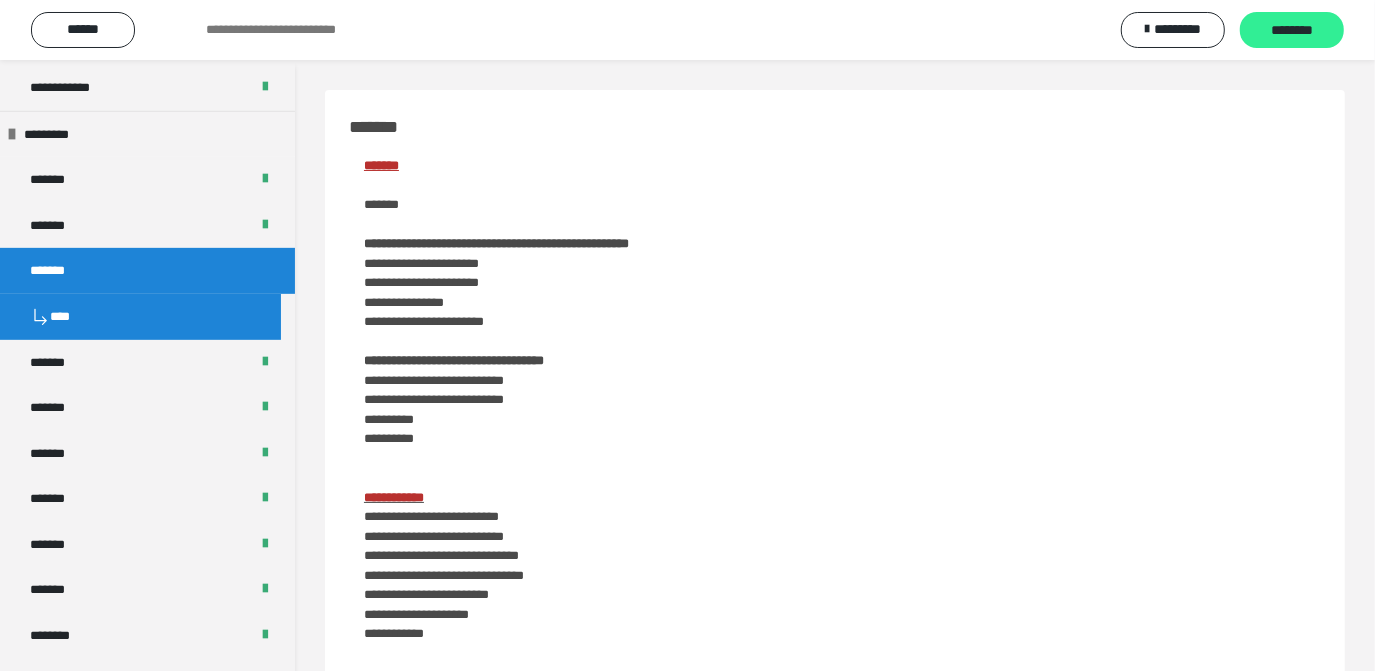 click on "********" at bounding box center [1292, 31] 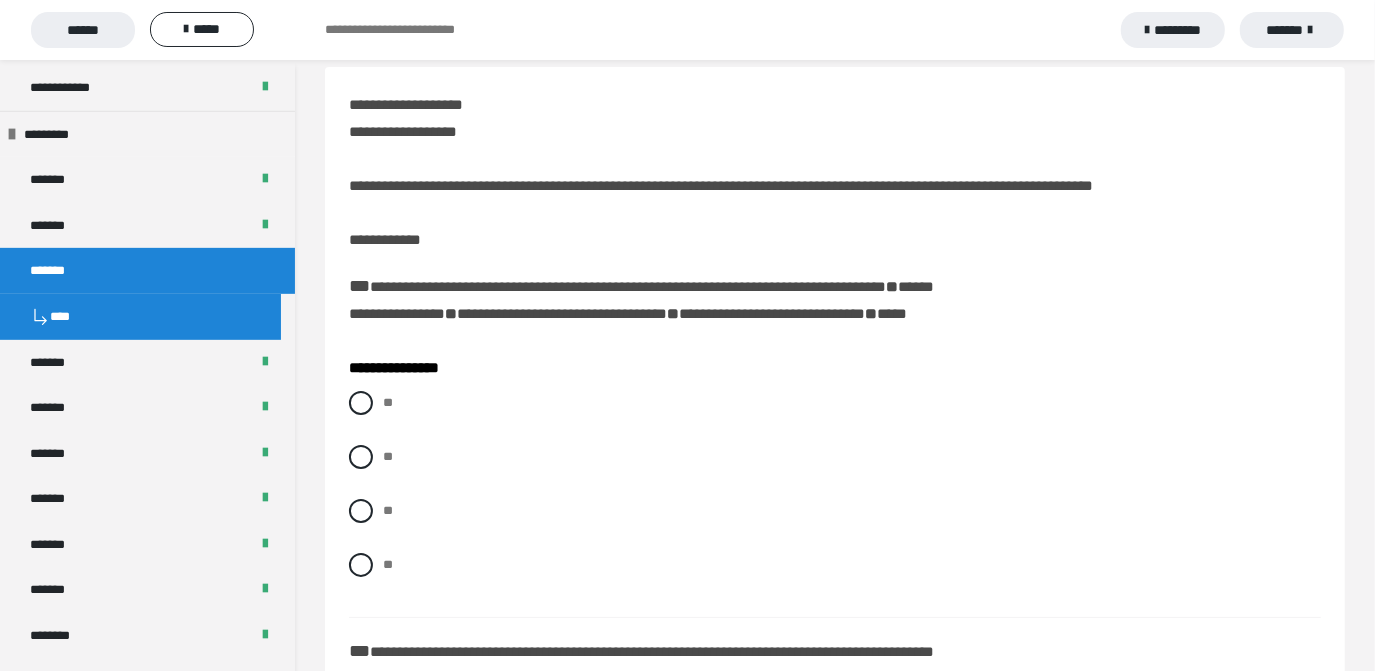 scroll, scrollTop: 29, scrollLeft: 0, axis: vertical 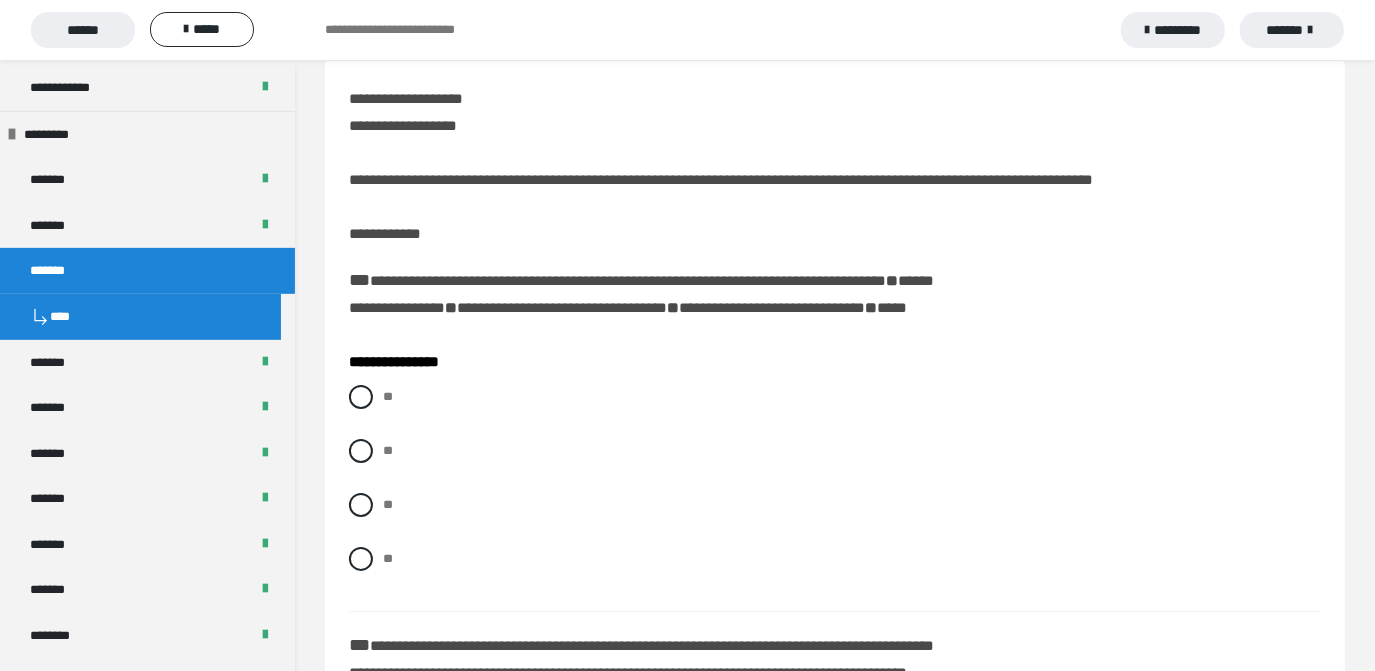 drag, startPoint x: 495, startPoint y: 368, endPoint x: 474, endPoint y: 368, distance: 21 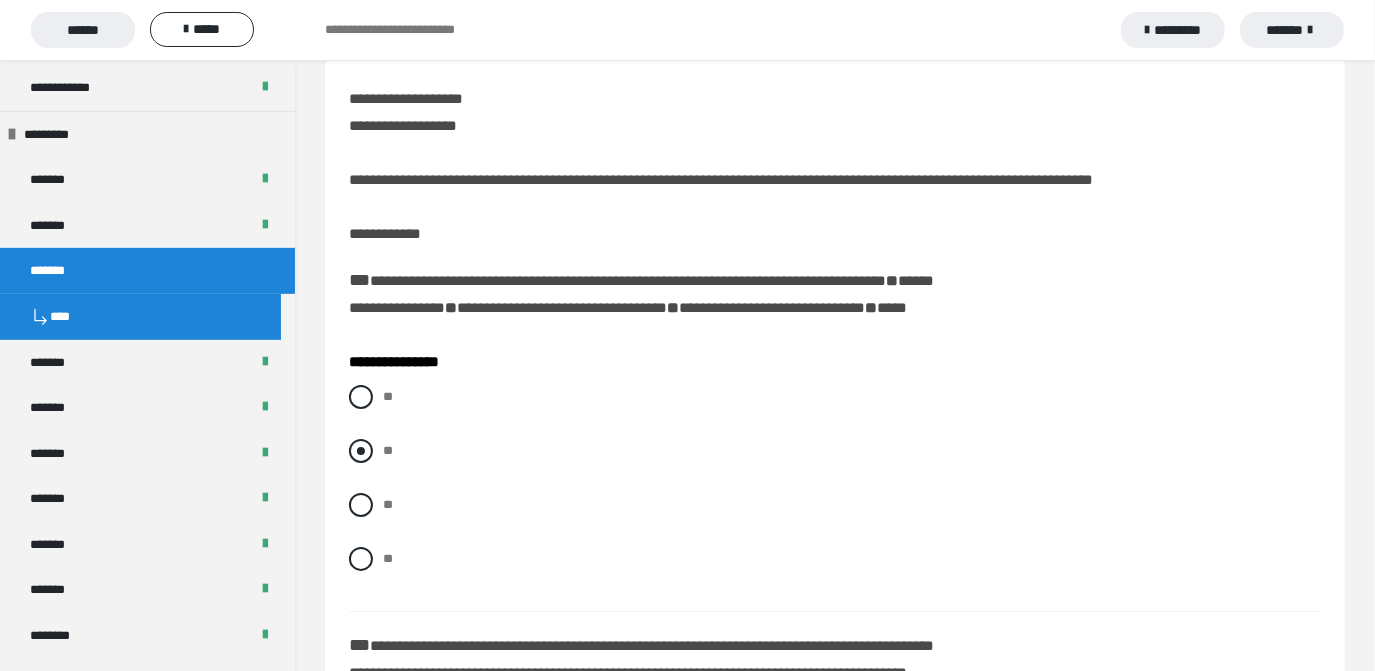click at bounding box center [361, 451] 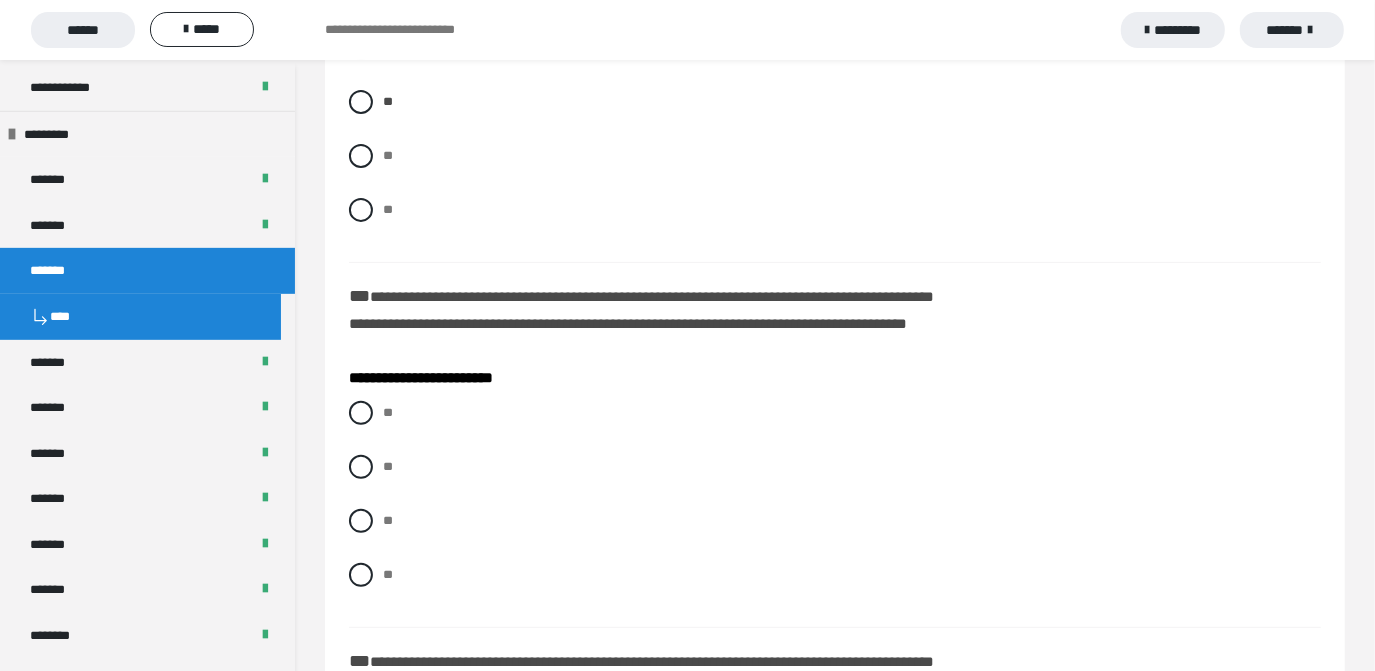 scroll, scrollTop: 384, scrollLeft: 0, axis: vertical 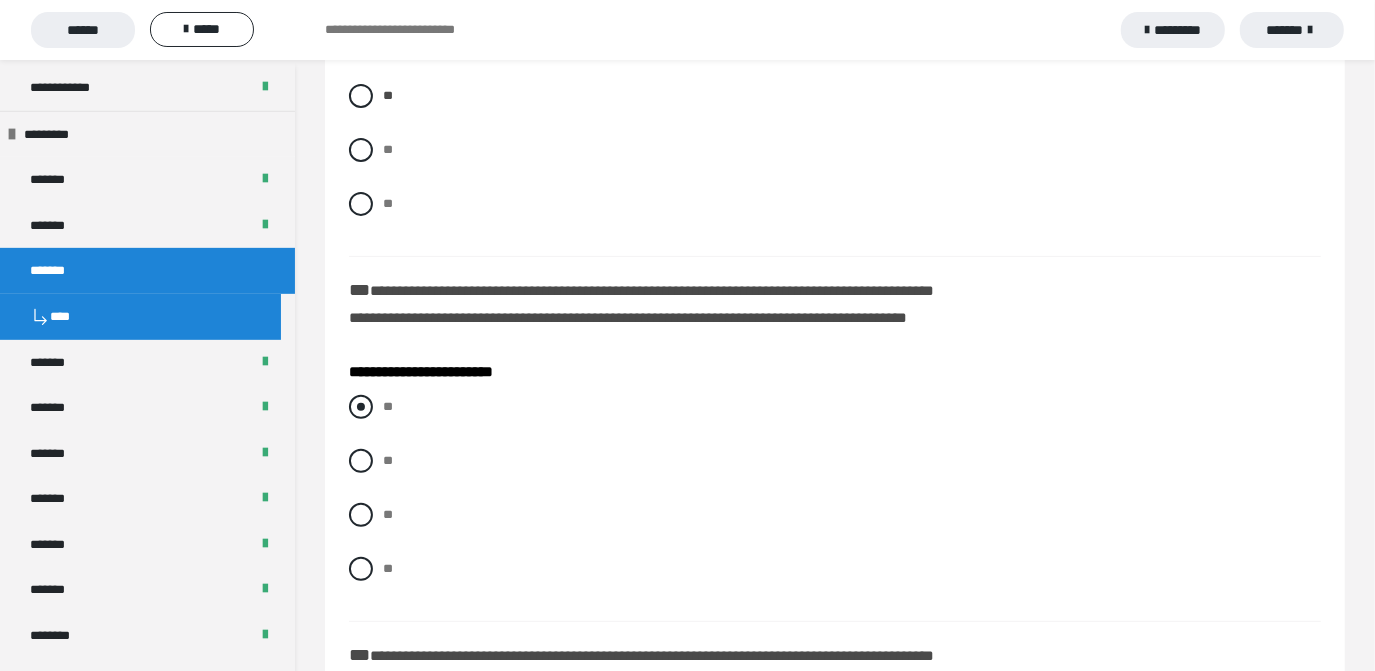 click on "**" at bounding box center (835, 407) 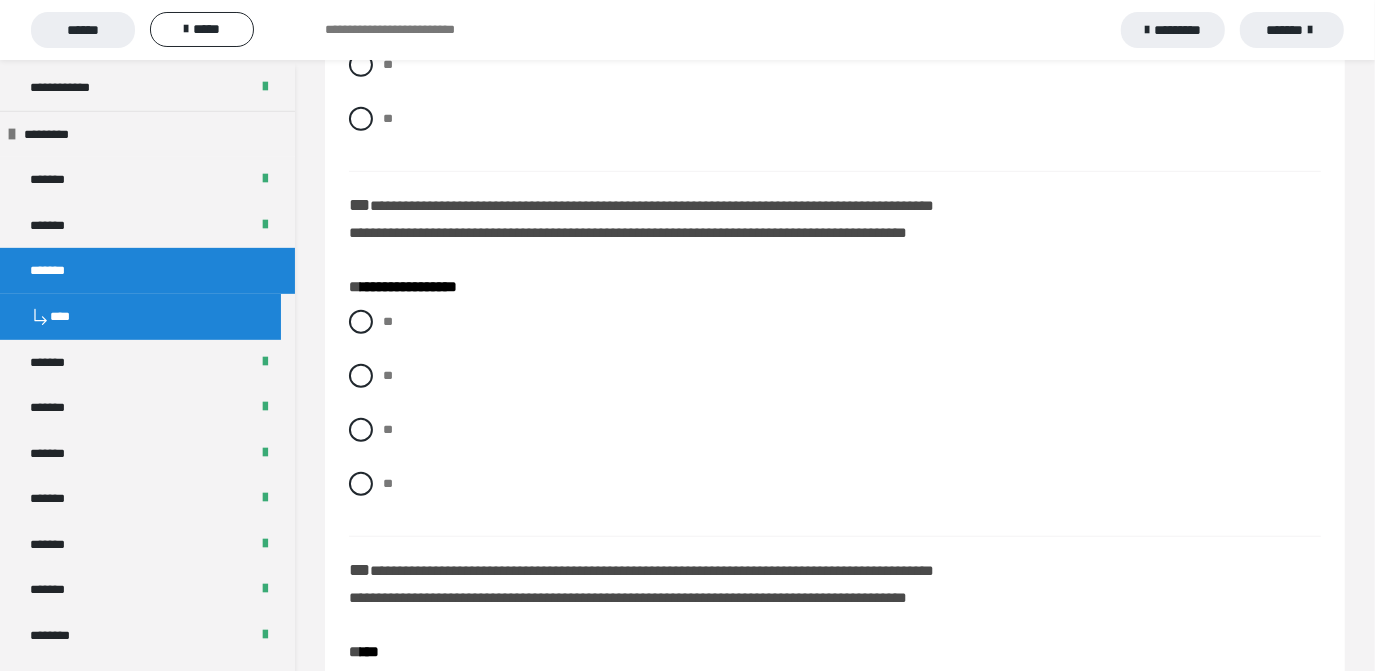 scroll, scrollTop: 829, scrollLeft: 0, axis: vertical 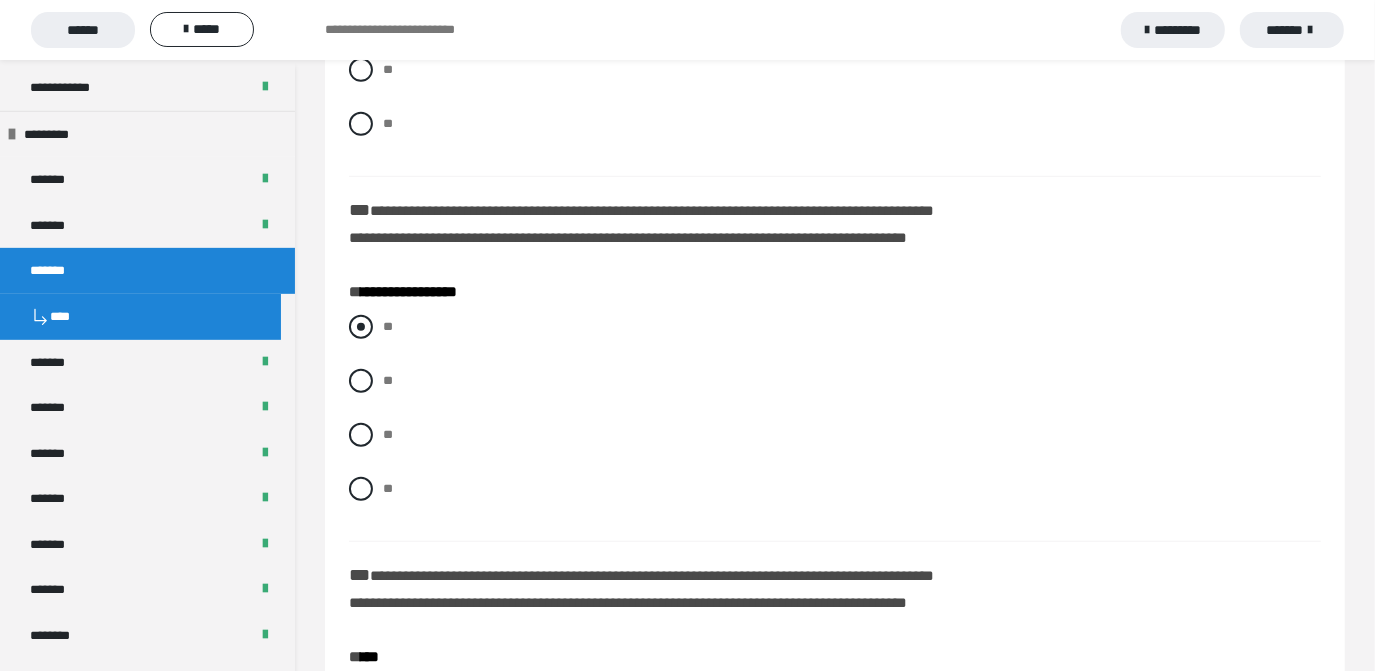 click at bounding box center (361, 327) 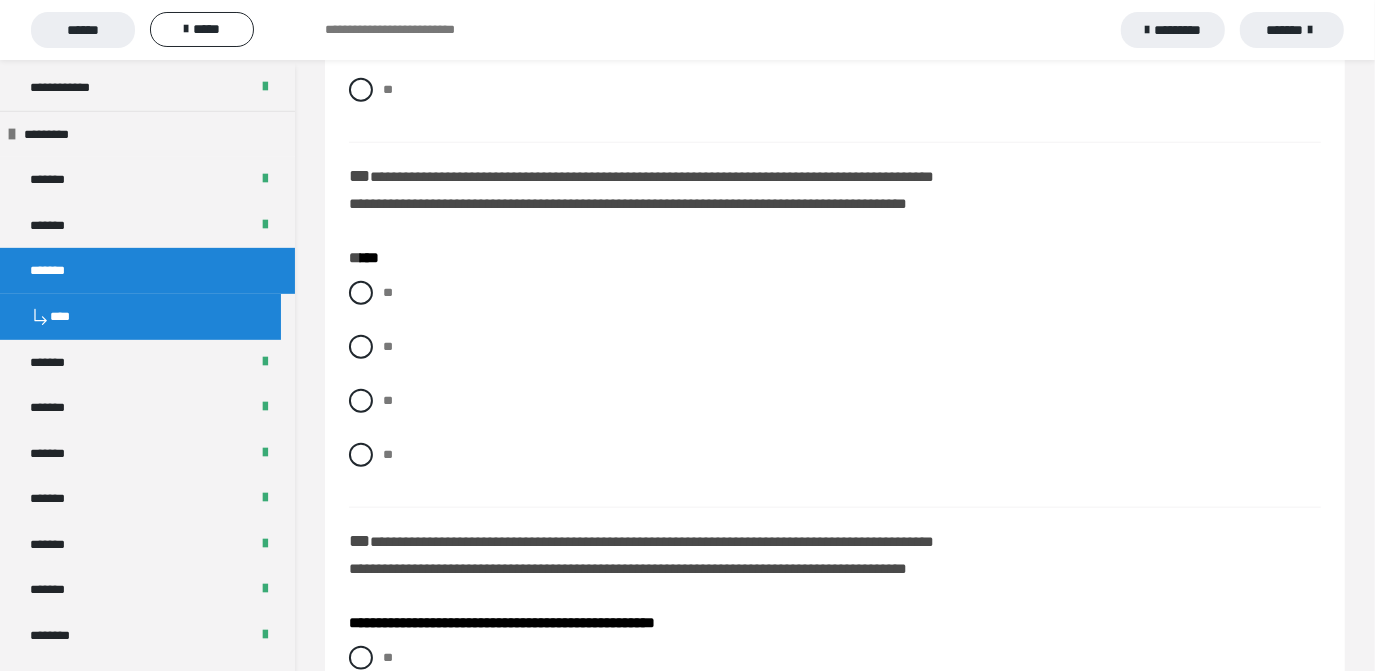 scroll, scrollTop: 1234, scrollLeft: 0, axis: vertical 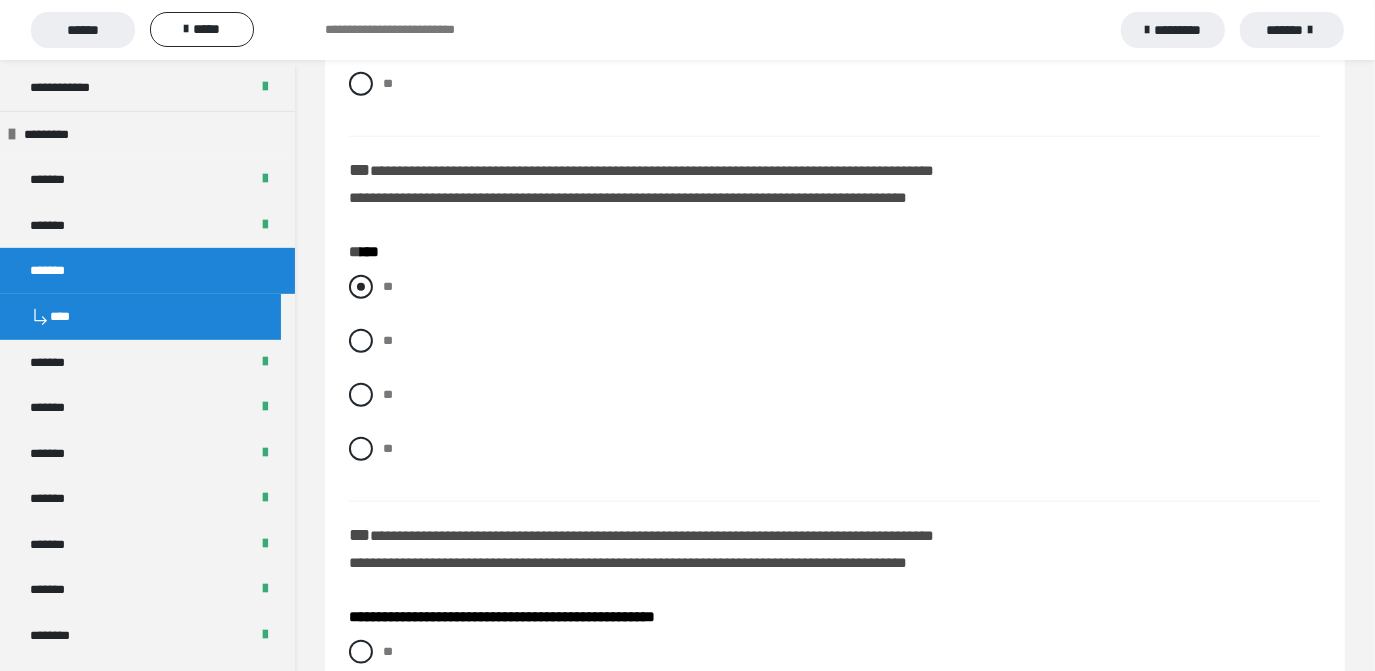 click at bounding box center (361, 287) 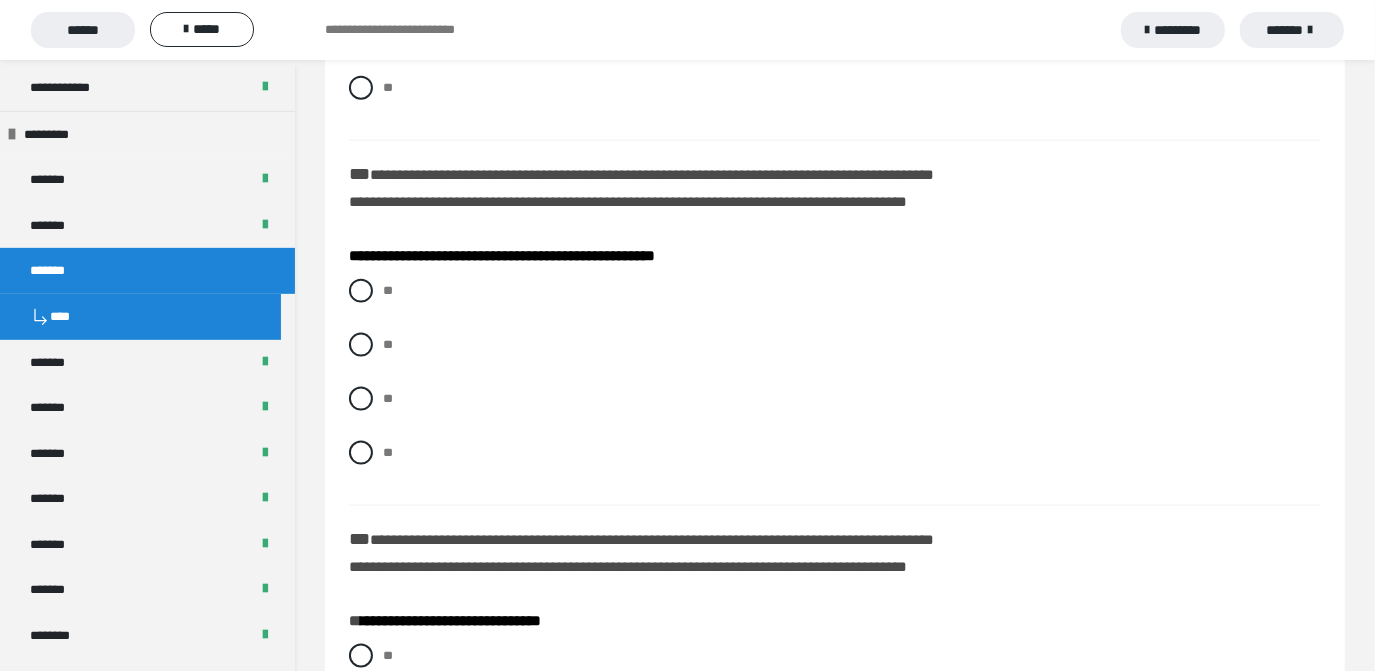 scroll, scrollTop: 1606, scrollLeft: 0, axis: vertical 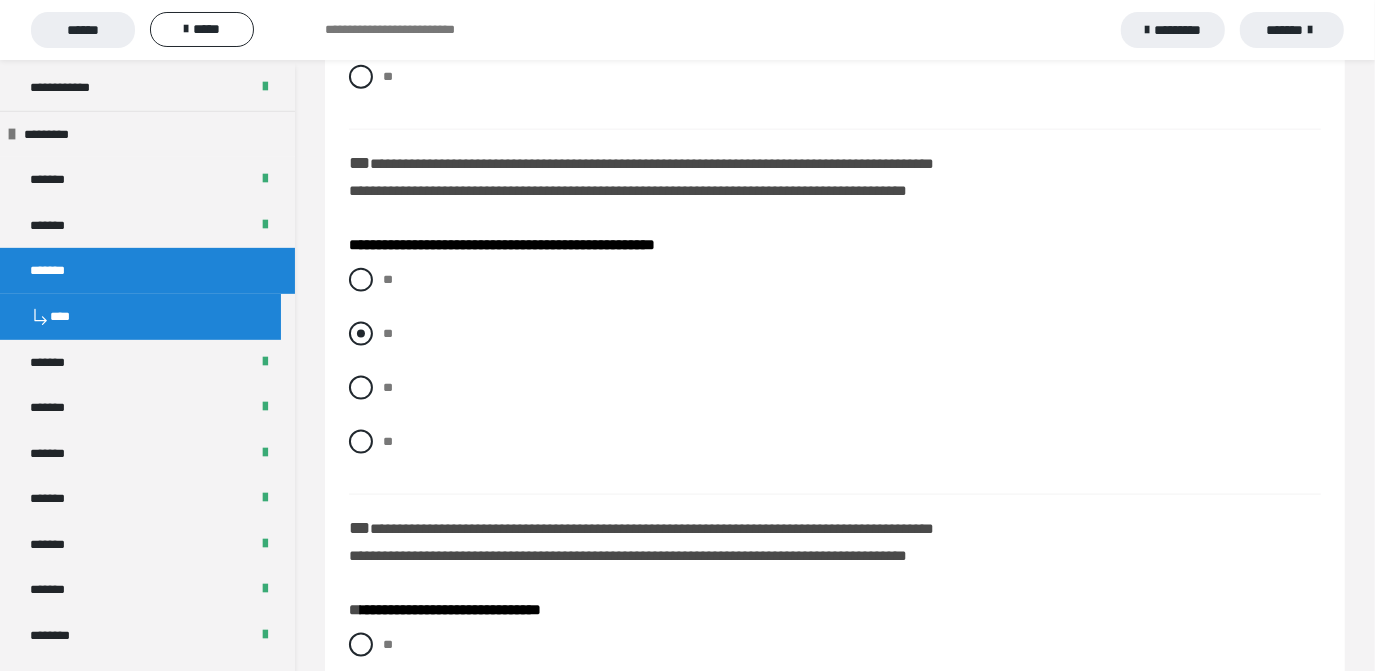 click at bounding box center [361, 334] 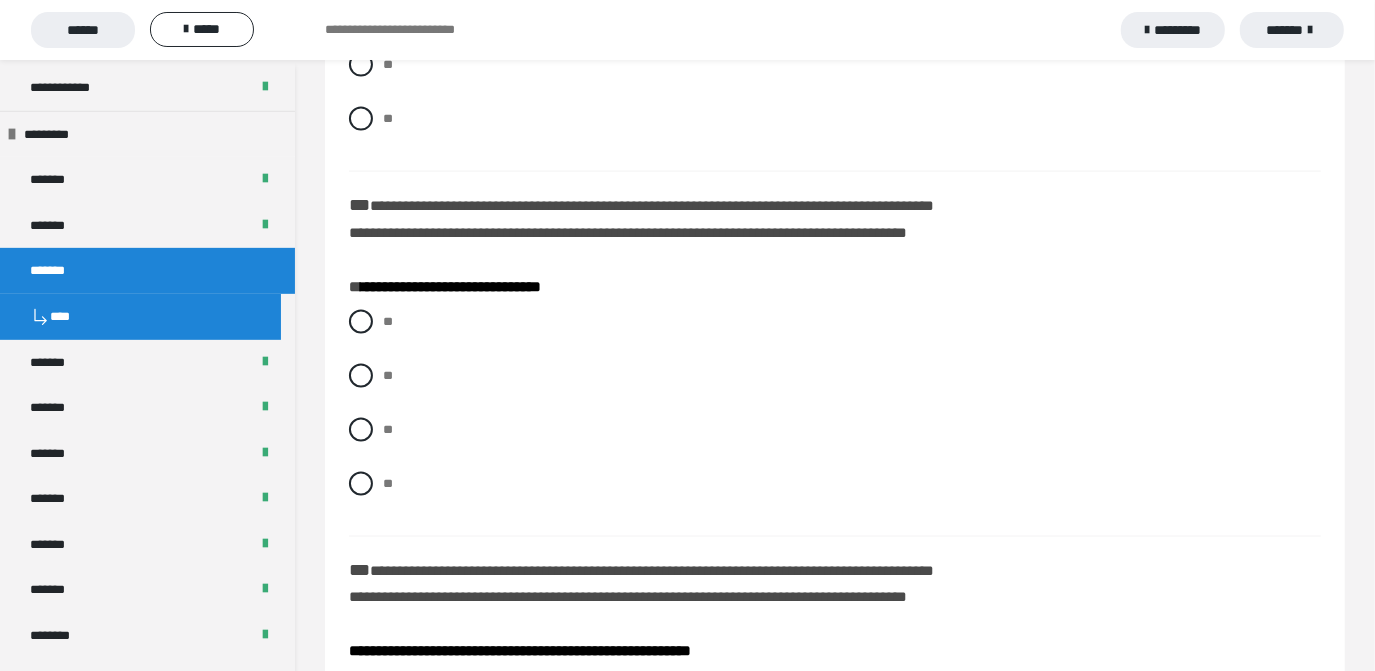 scroll, scrollTop: 1951, scrollLeft: 0, axis: vertical 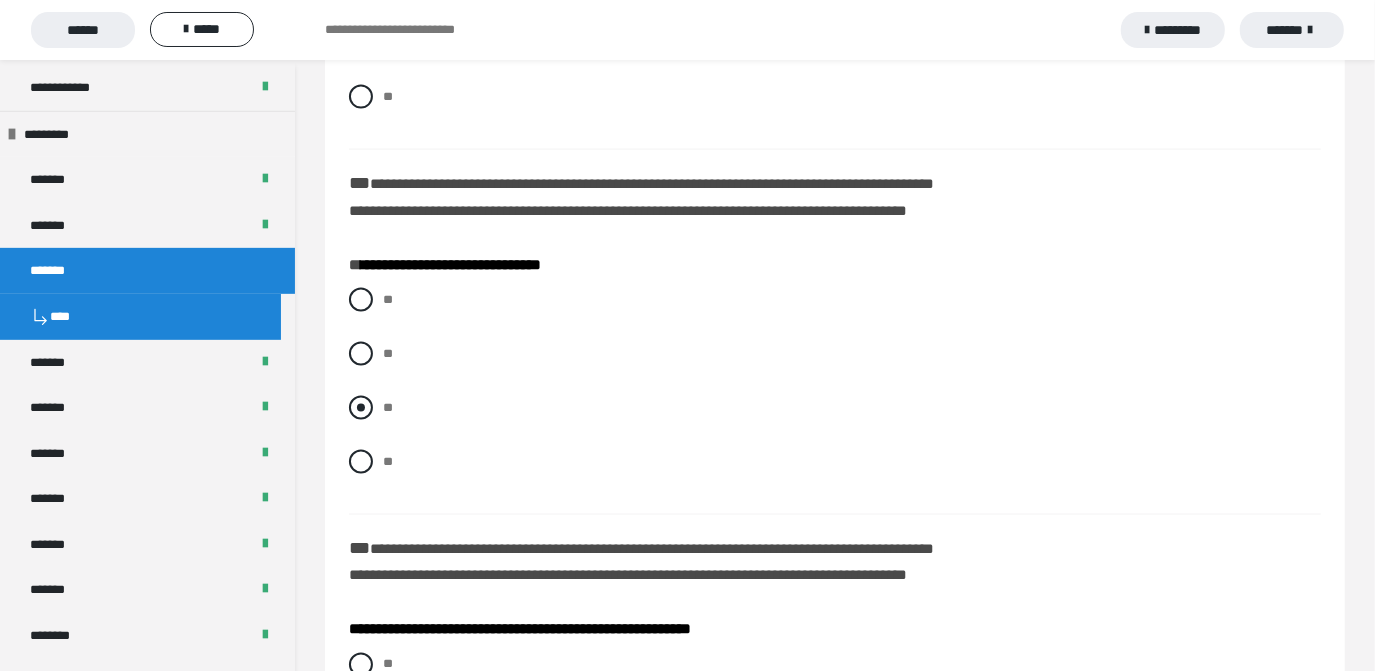 click at bounding box center (361, 408) 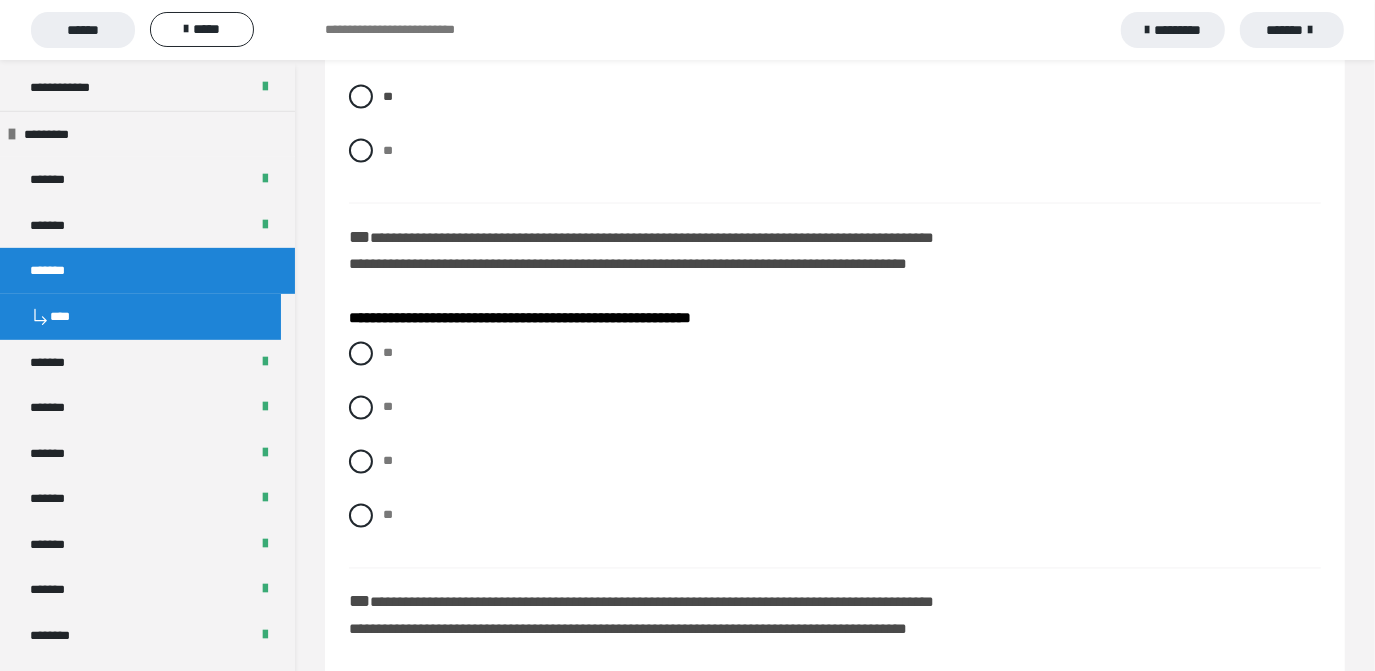 scroll, scrollTop: 2268, scrollLeft: 0, axis: vertical 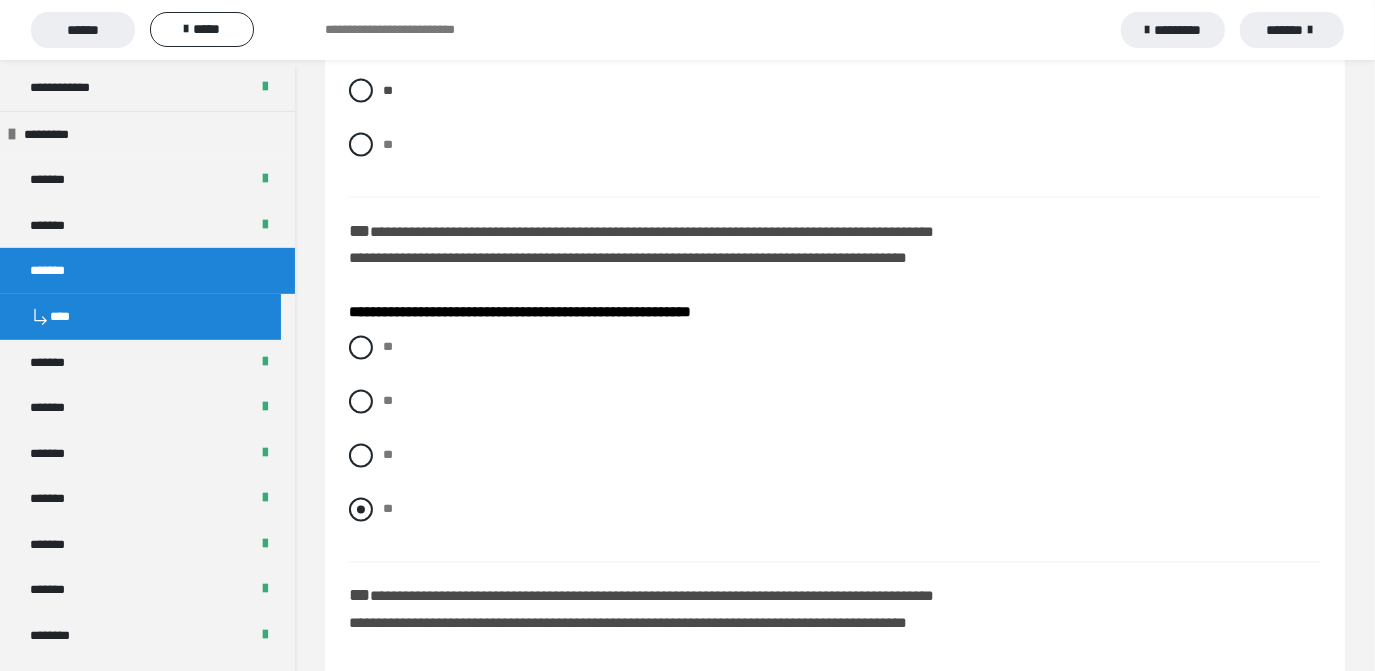 click on "**" at bounding box center [835, 510] 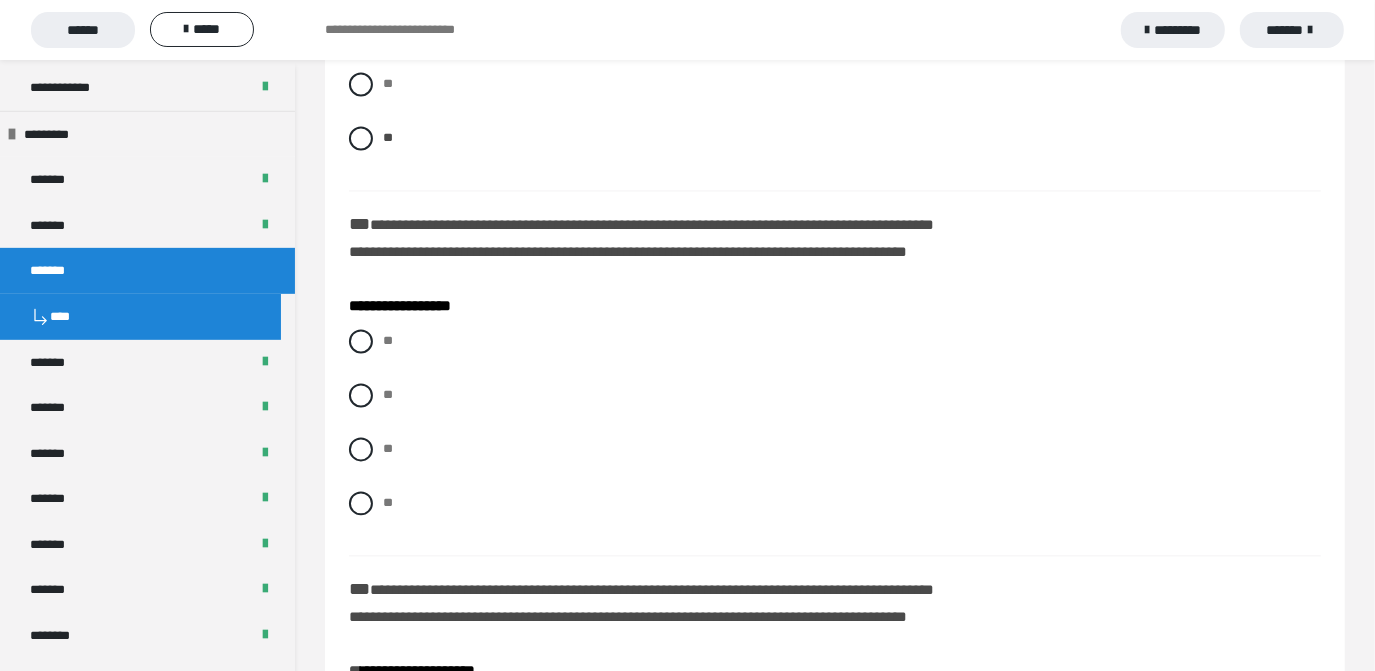 scroll, scrollTop: 2657, scrollLeft: 0, axis: vertical 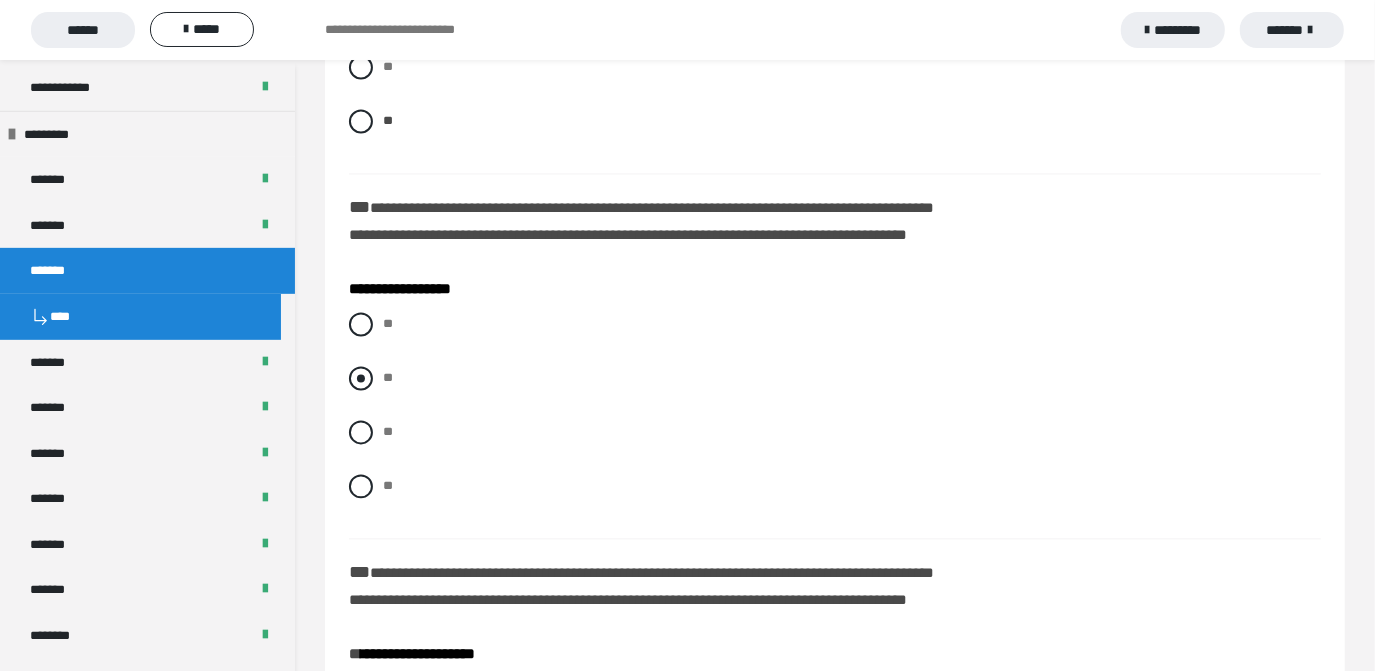 click at bounding box center (361, 378) 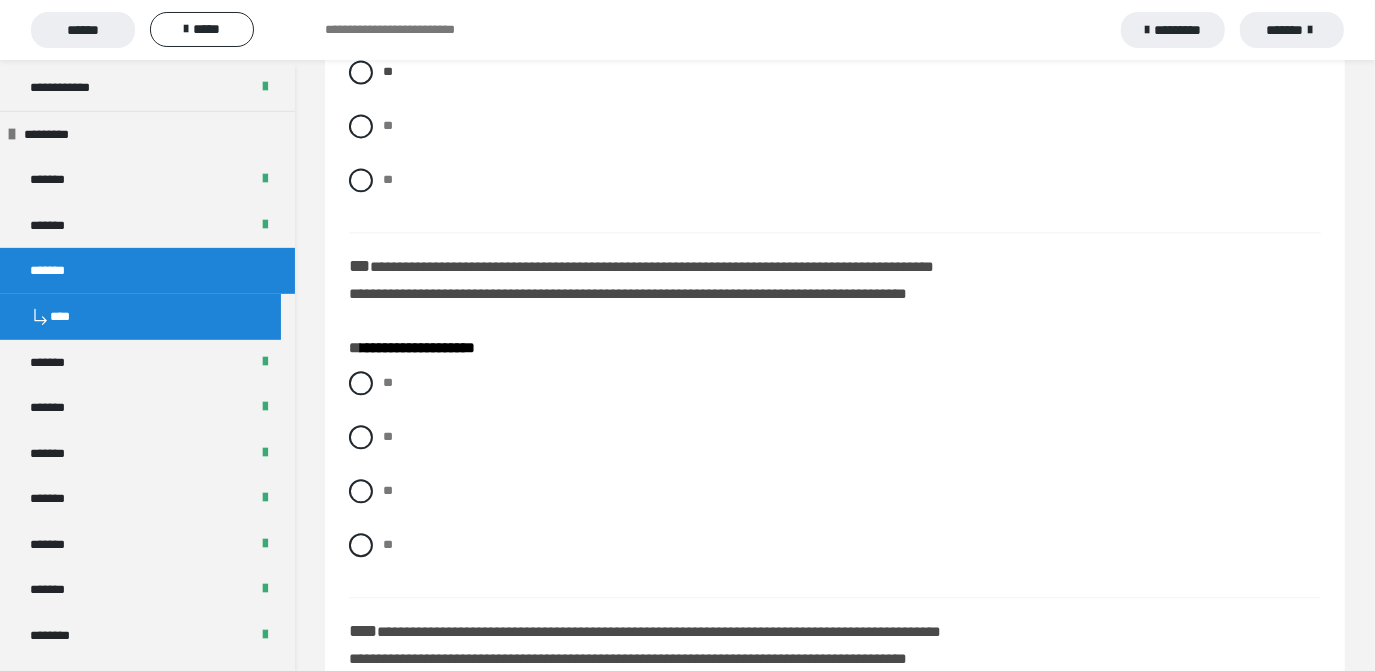 scroll, scrollTop: 2968, scrollLeft: 0, axis: vertical 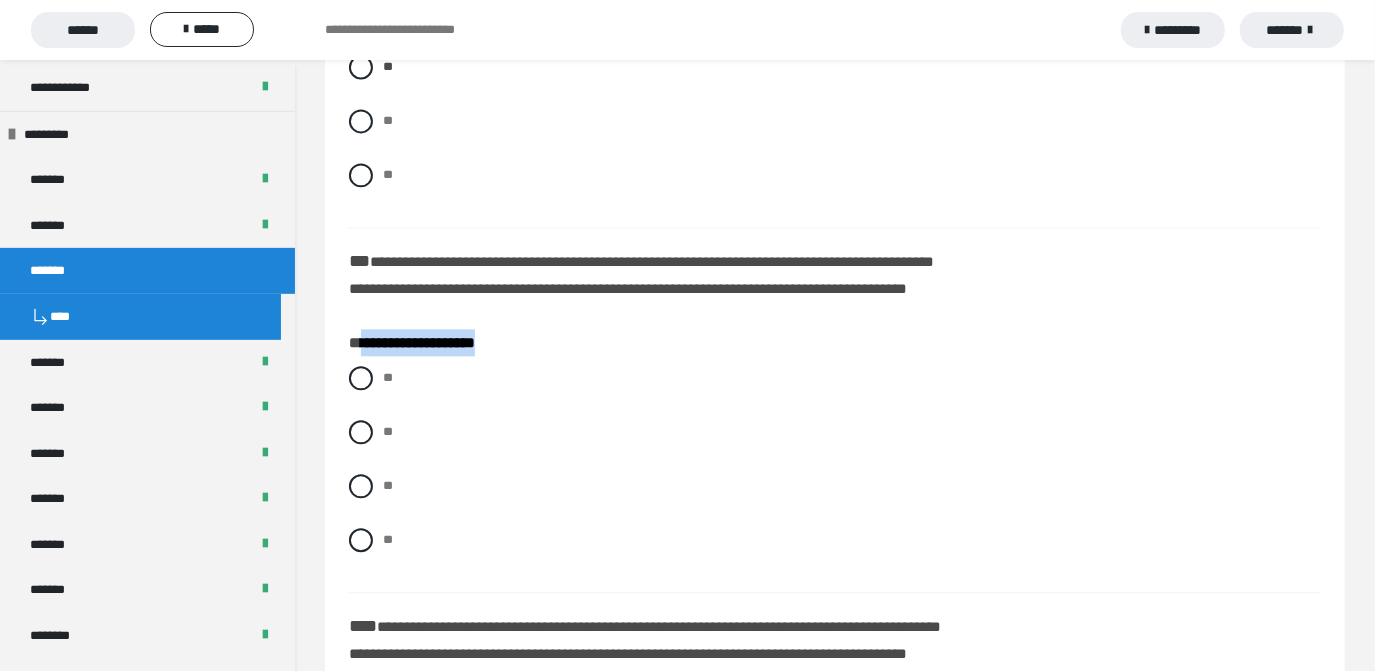 drag, startPoint x: 517, startPoint y: 337, endPoint x: 365, endPoint y: 330, distance: 152.1611 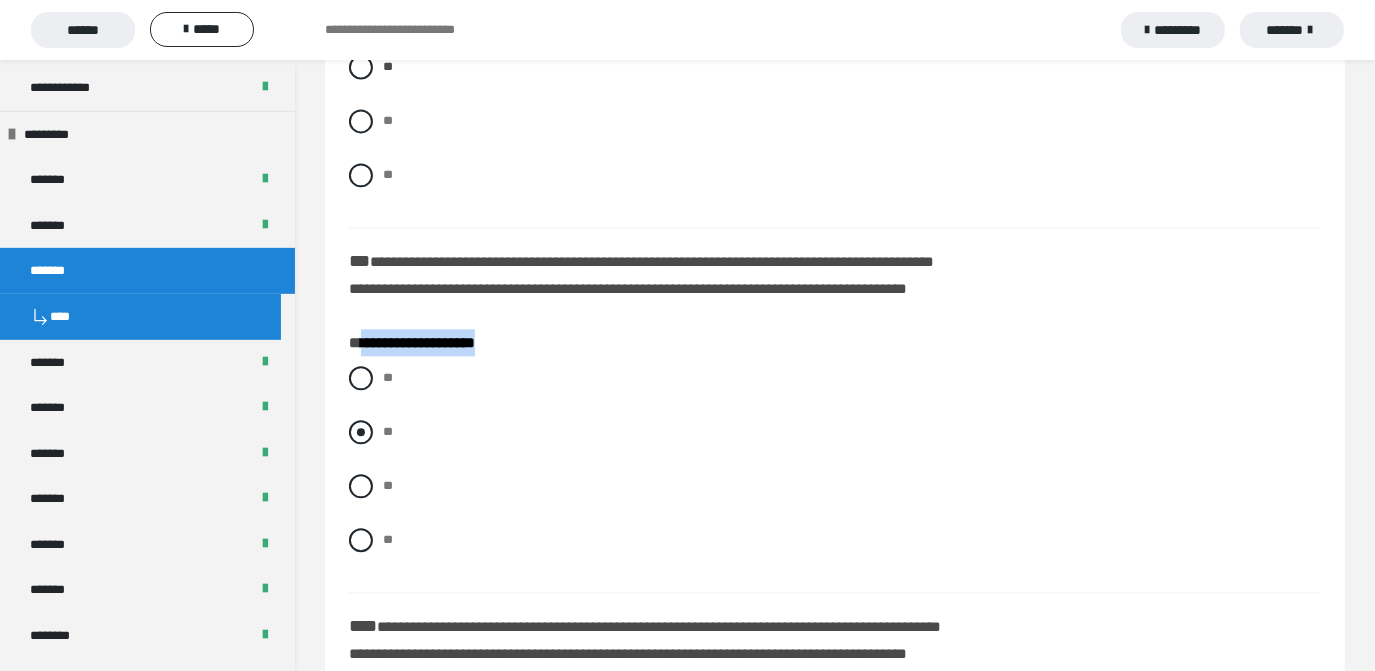 click on "**" at bounding box center [835, 432] 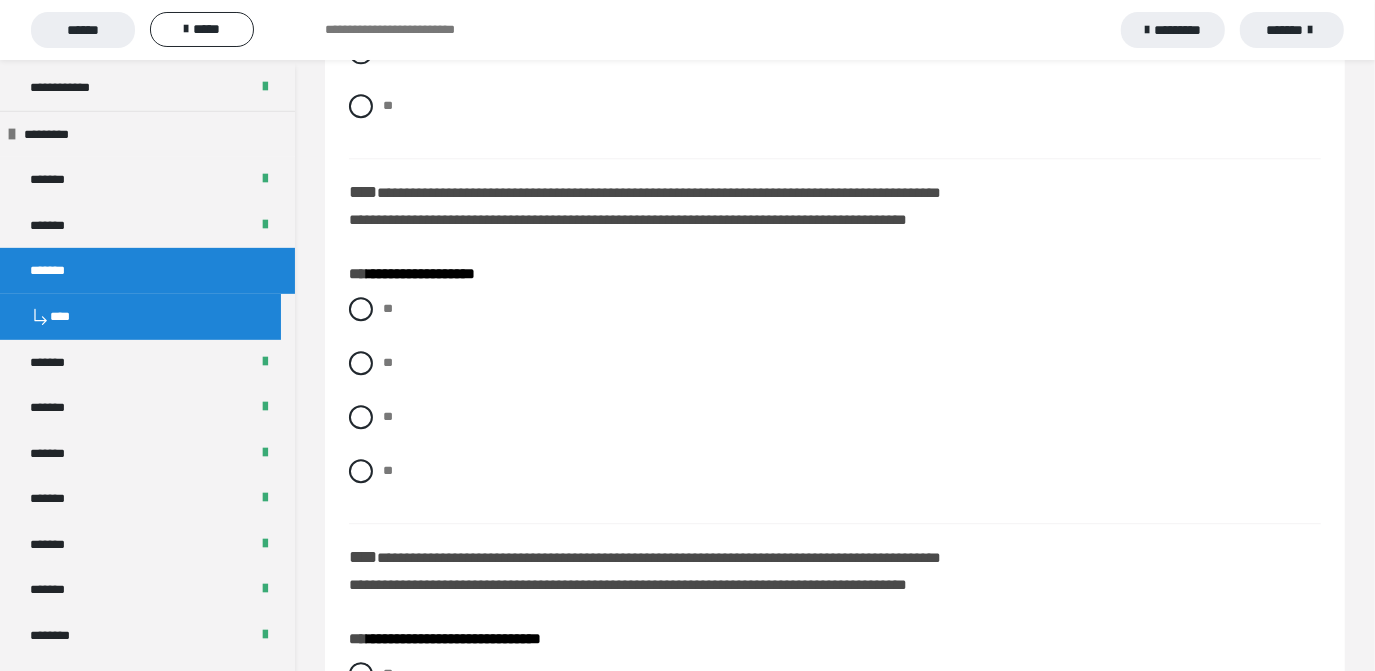scroll, scrollTop: 3424, scrollLeft: 0, axis: vertical 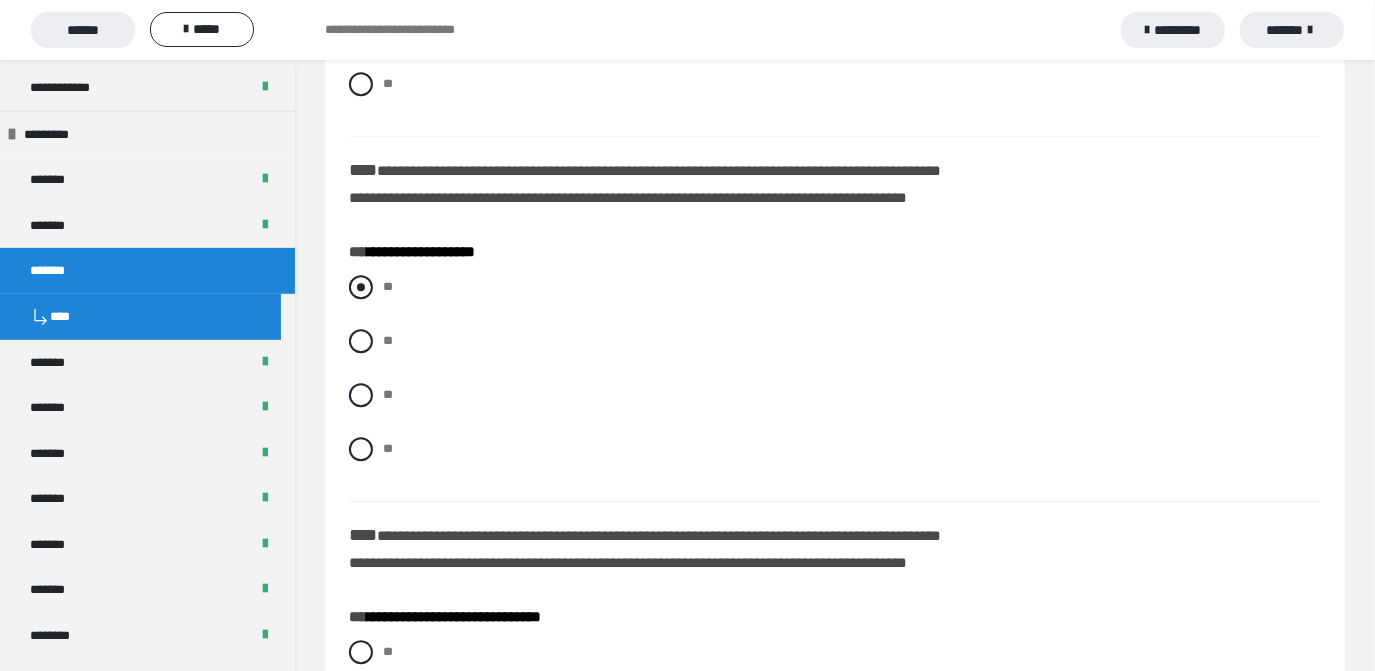 click at bounding box center (361, 287) 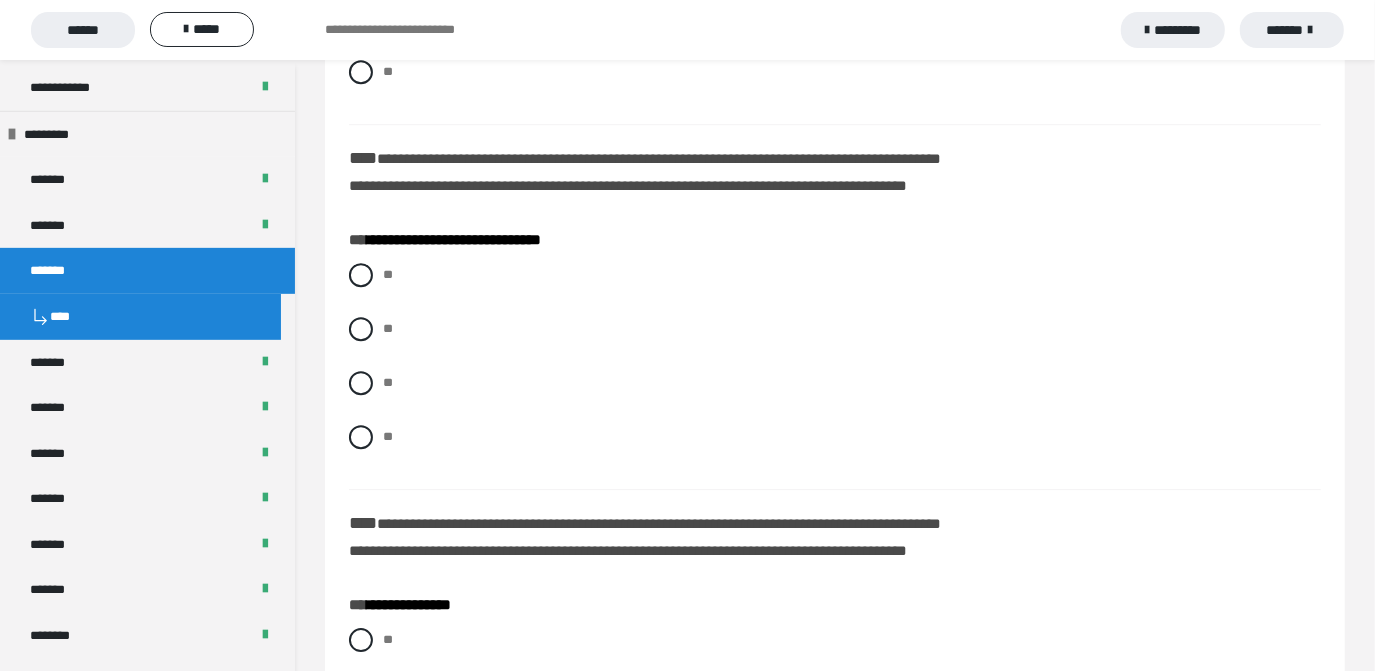 scroll, scrollTop: 3834, scrollLeft: 0, axis: vertical 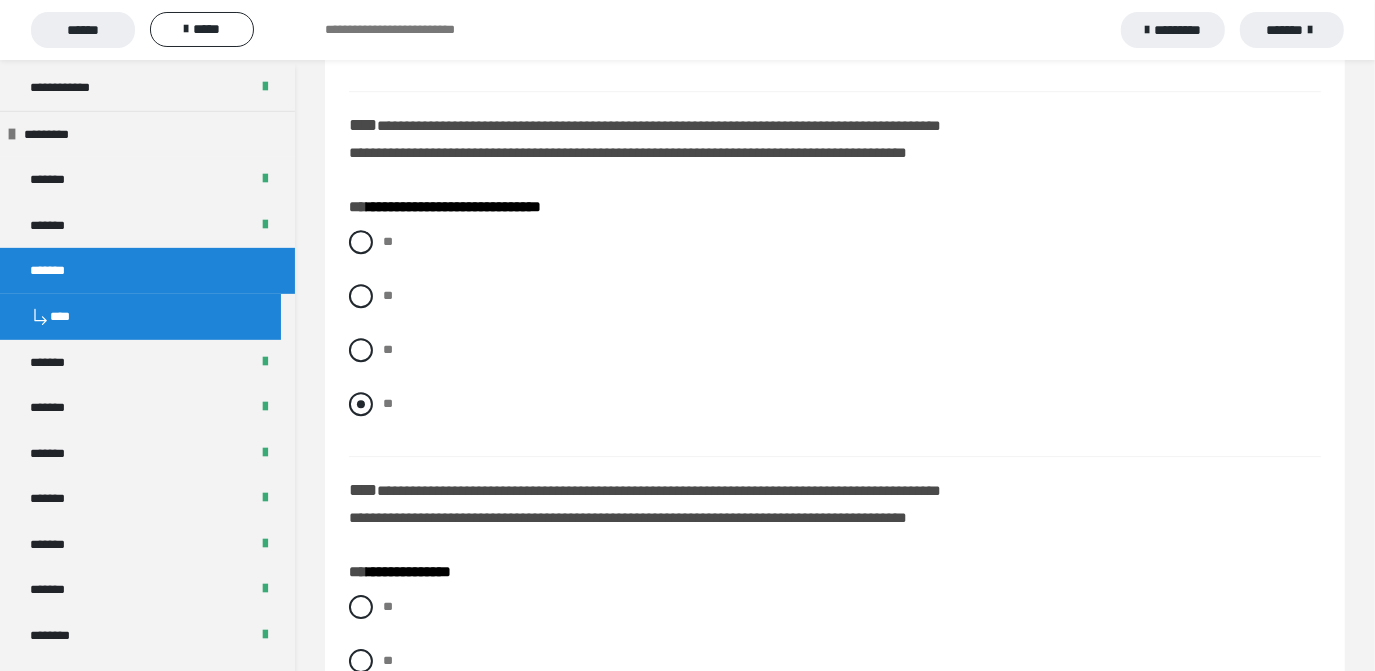 click at bounding box center (361, 404) 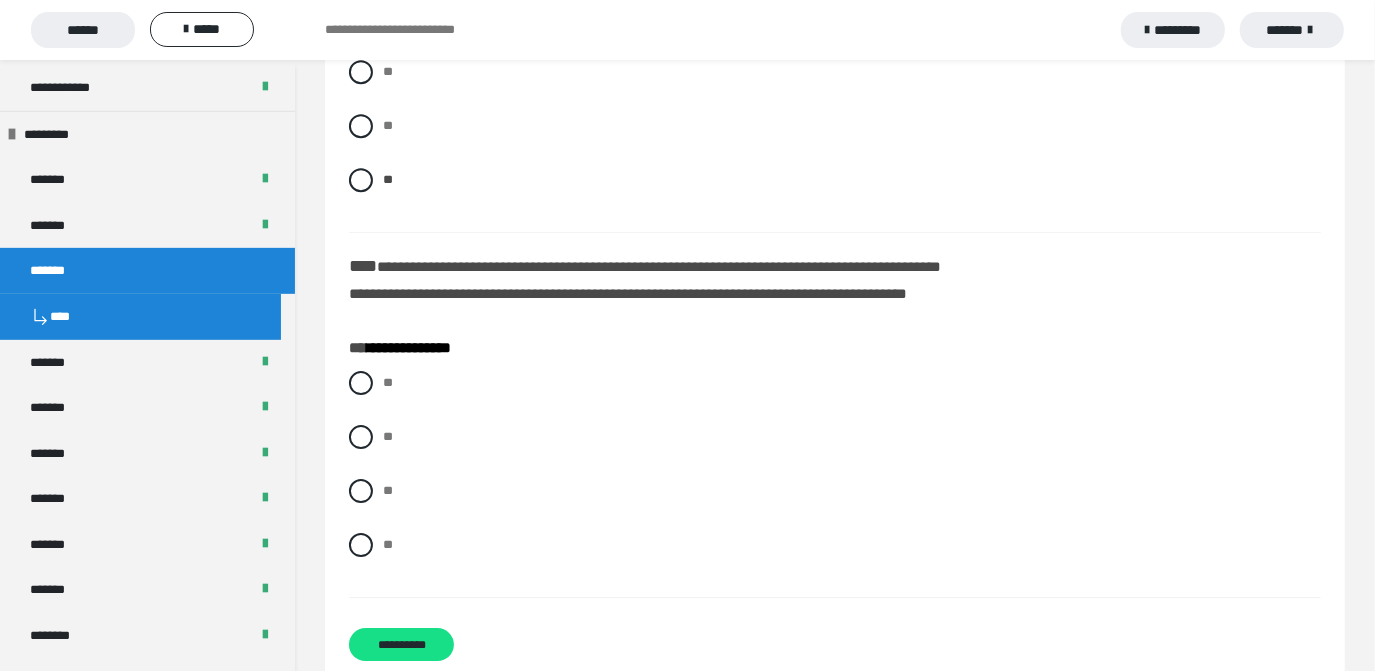 scroll, scrollTop: 4098, scrollLeft: 0, axis: vertical 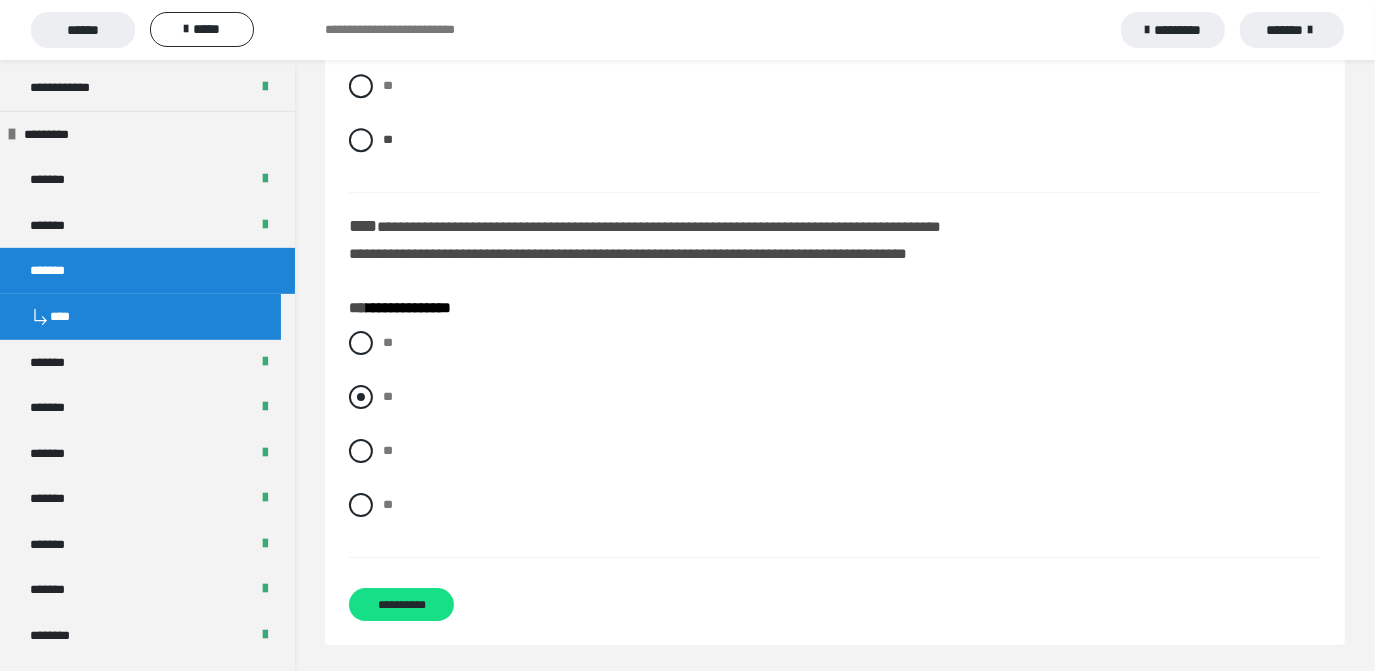 click at bounding box center (361, 397) 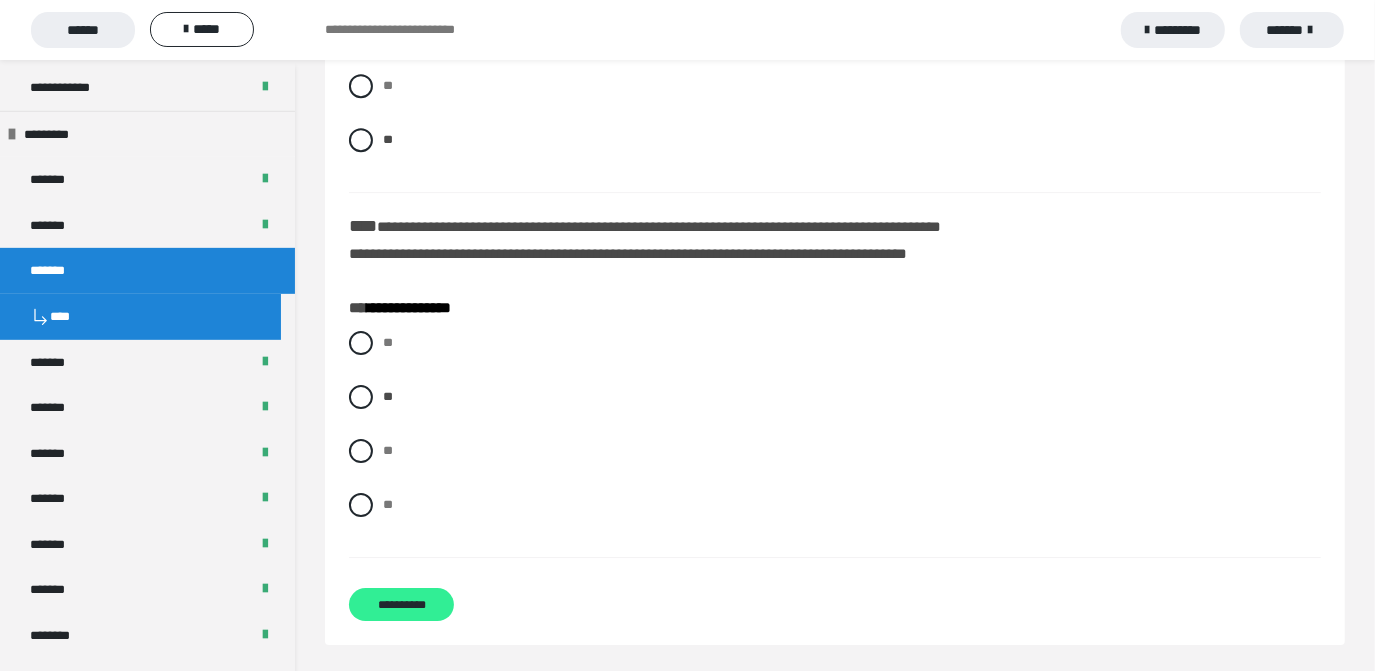 click on "**********" at bounding box center [401, 604] 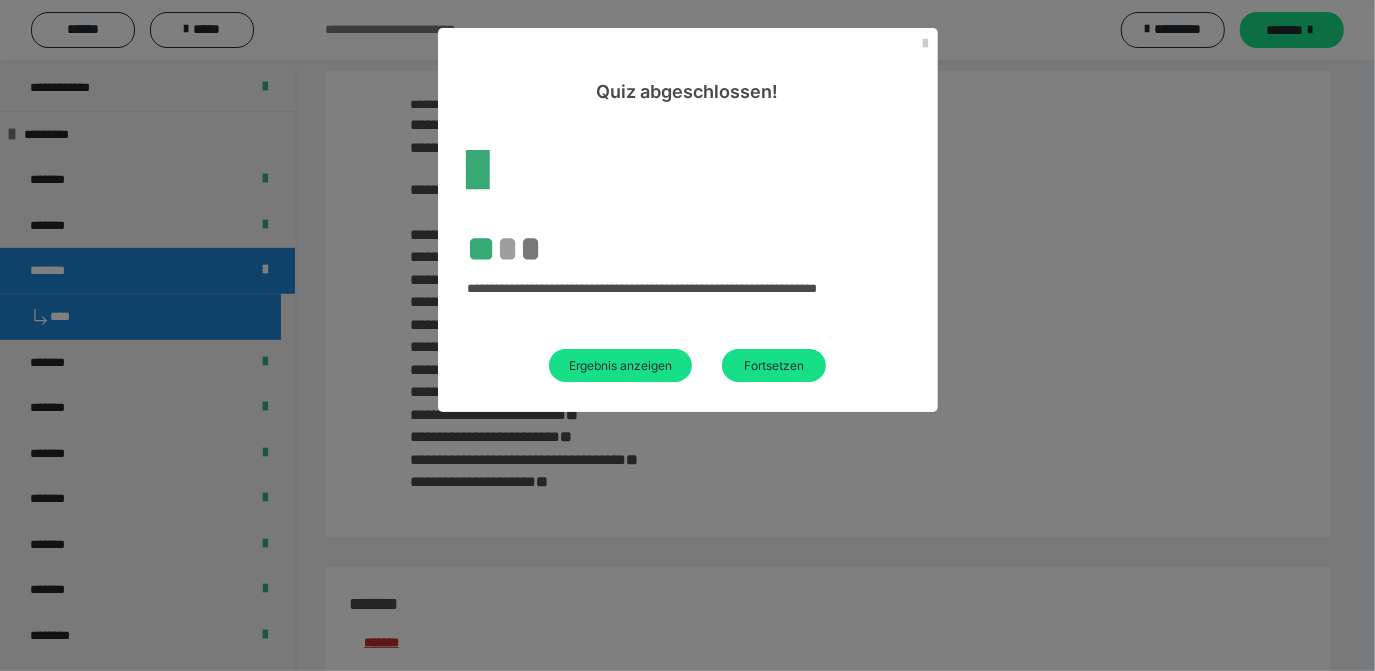 scroll, scrollTop: 3612, scrollLeft: 0, axis: vertical 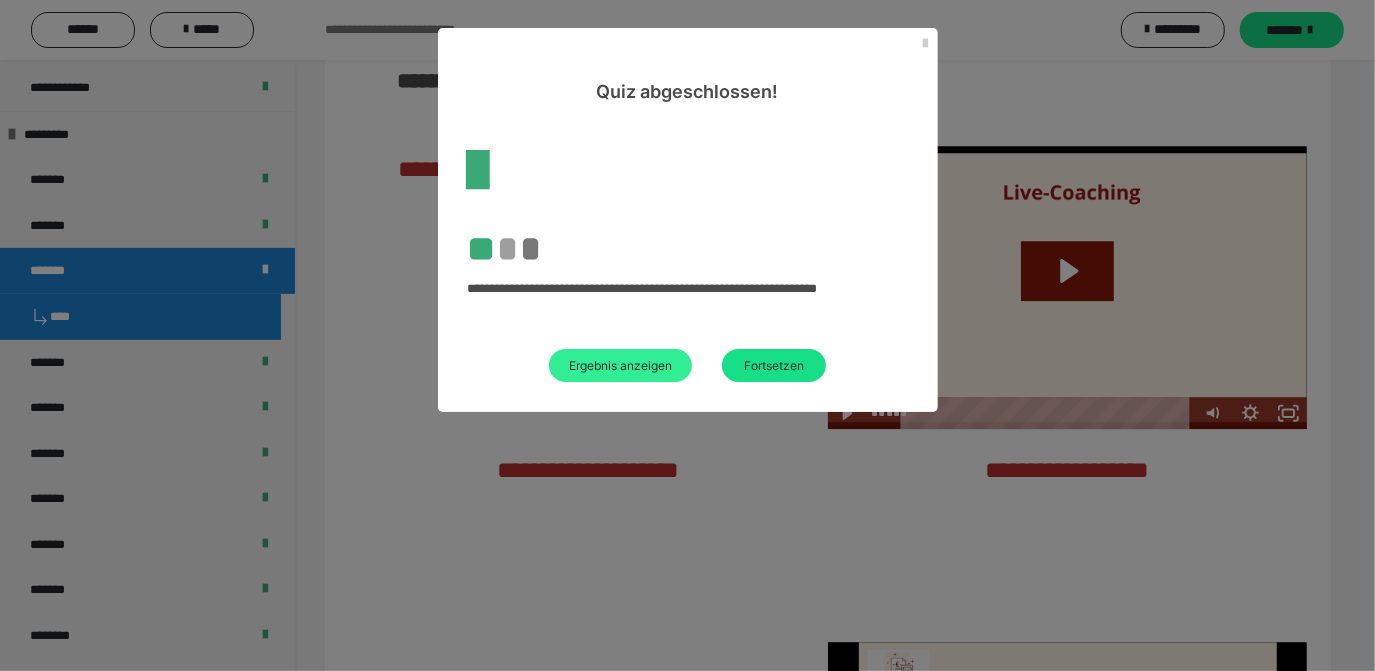 click on "Ergebnis anzeigen" at bounding box center [620, 365] 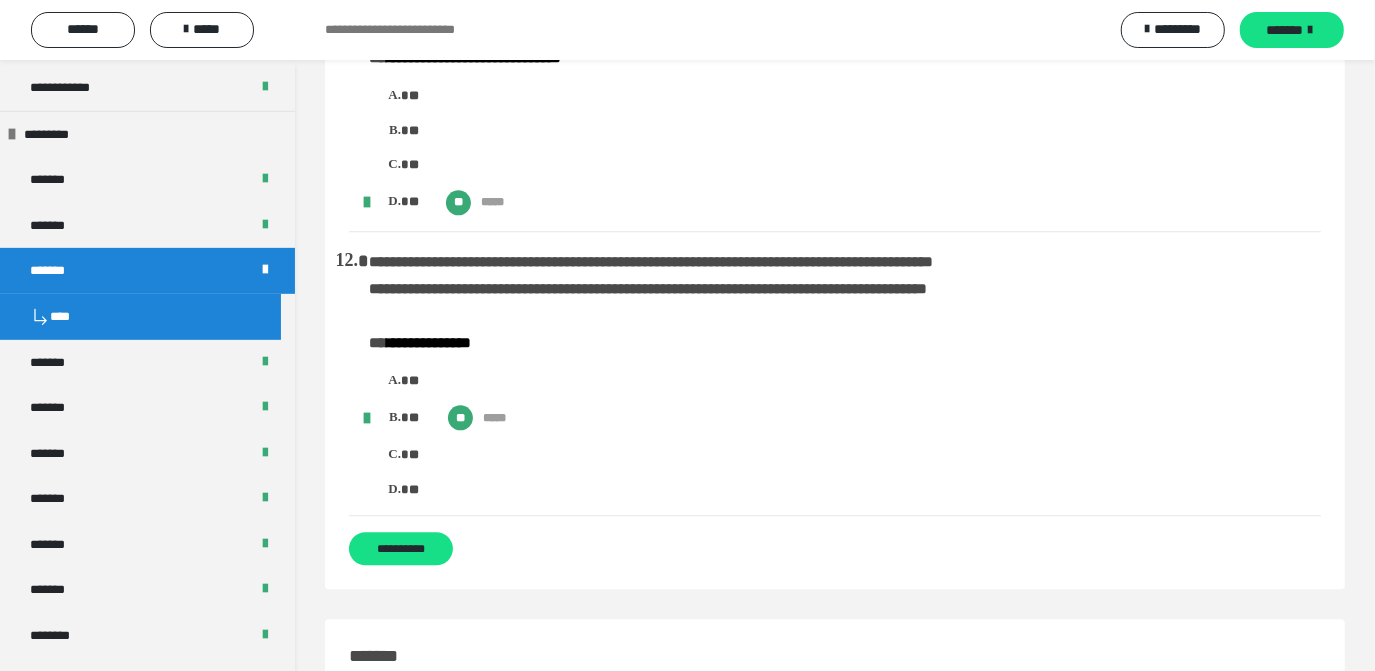 scroll, scrollTop: 3141, scrollLeft: 0, axis: vertical 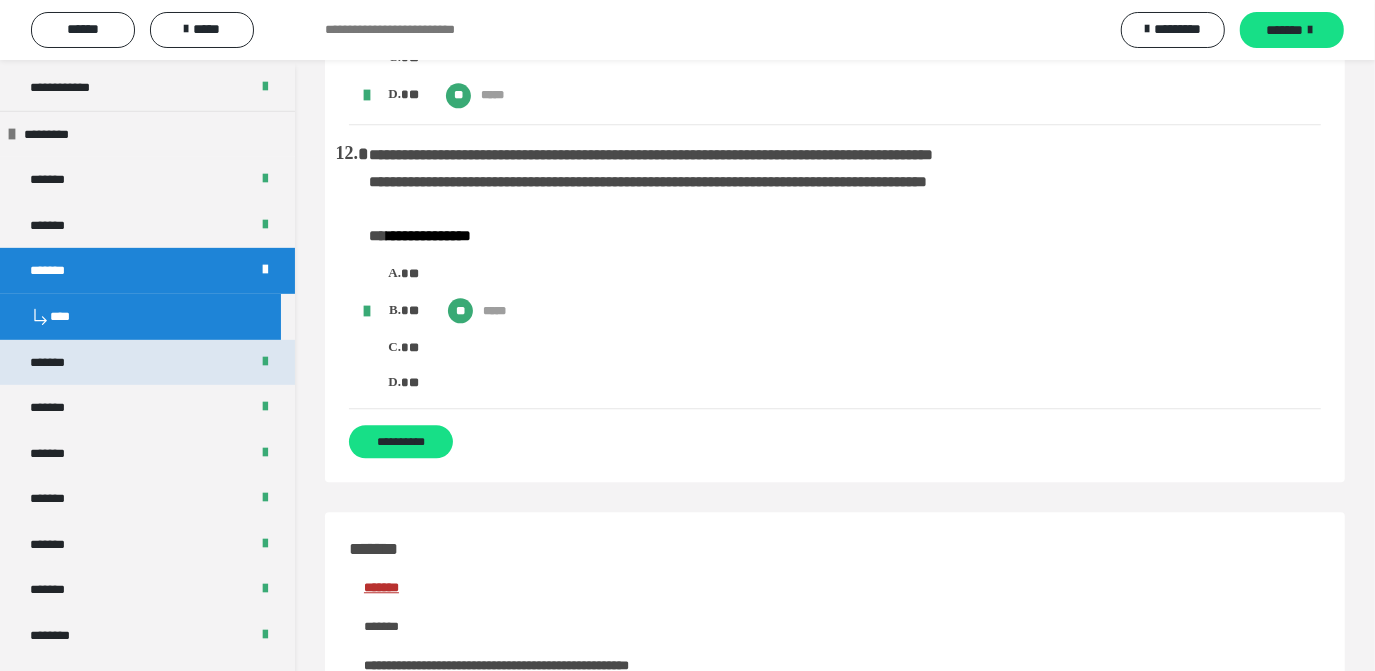 click on "*******" at bounding box center (147, 363) 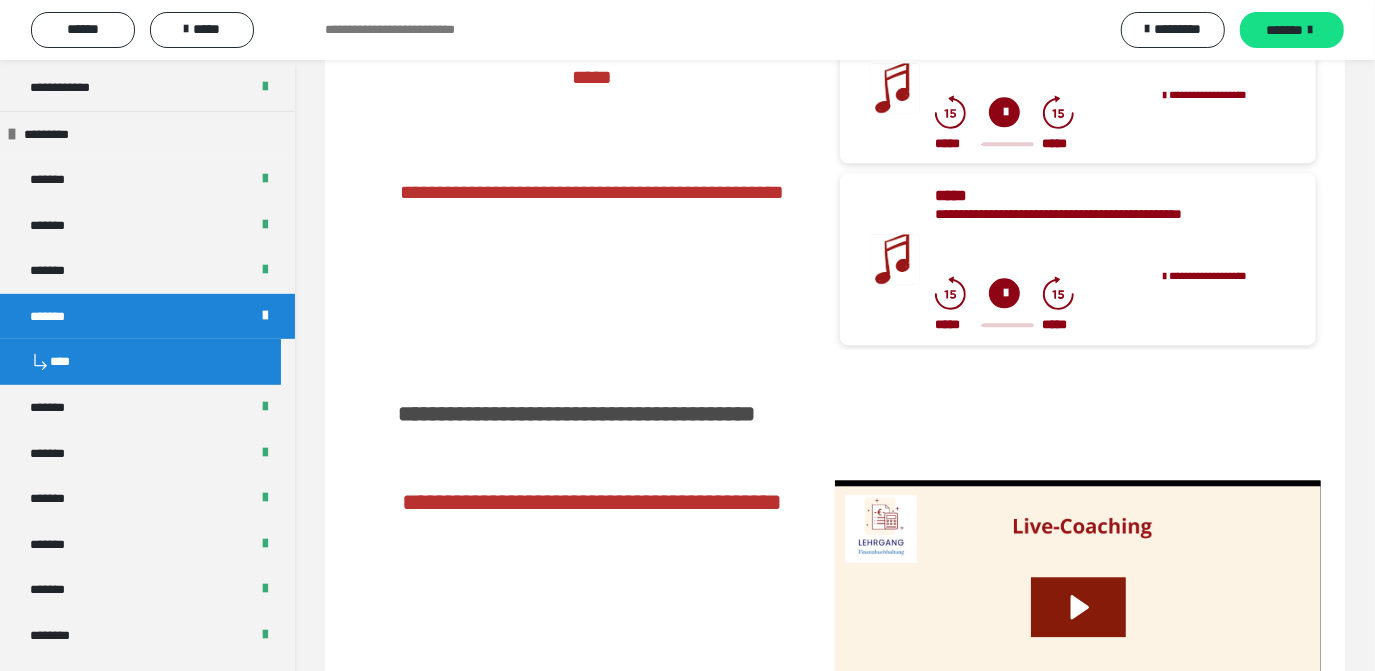 scroll, scrollTop: 45, scrollLeft: 0, axis: vertical 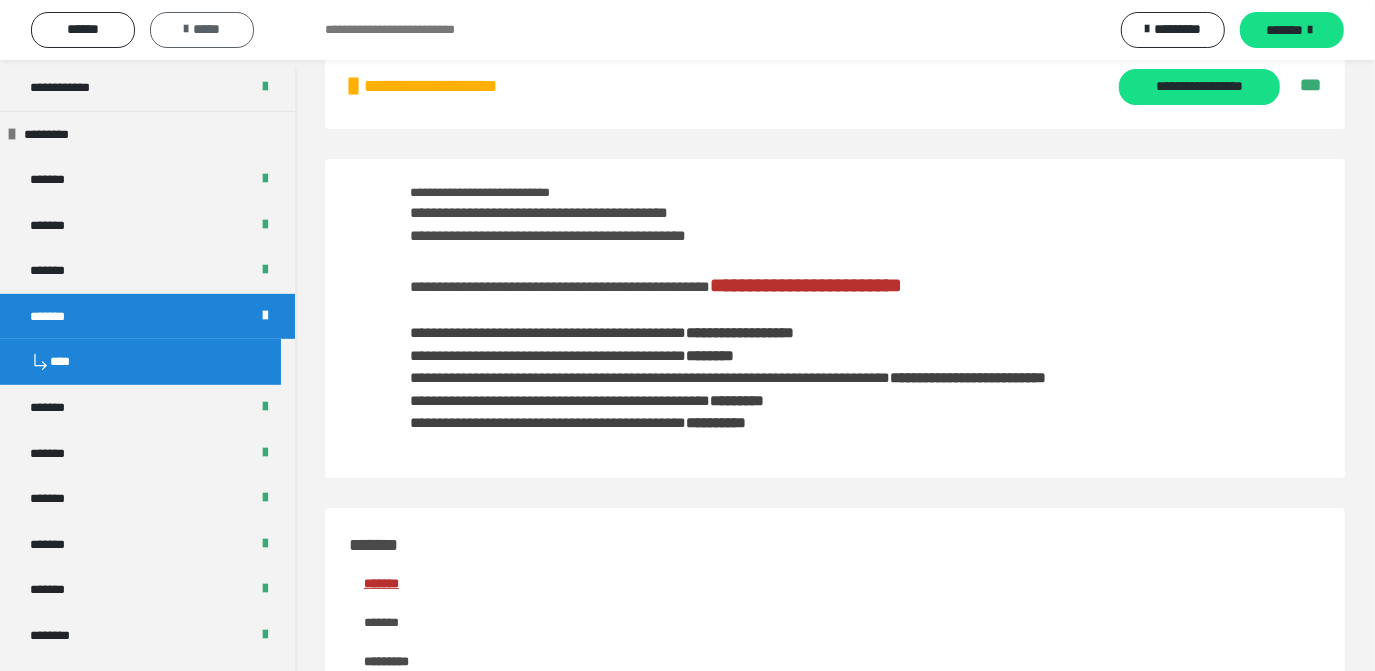 click on "*****" at bounding box center [202, 29] 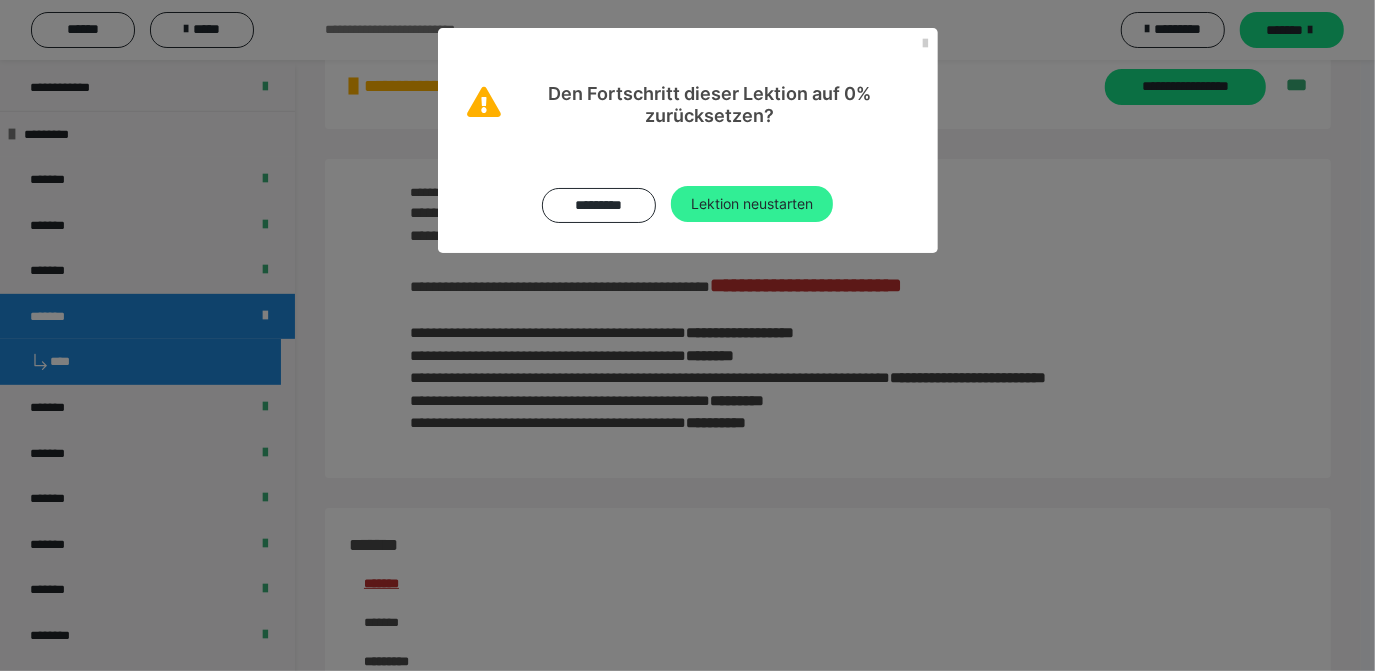 click on "Lektion neustarten" at bounding box center [752, 204] 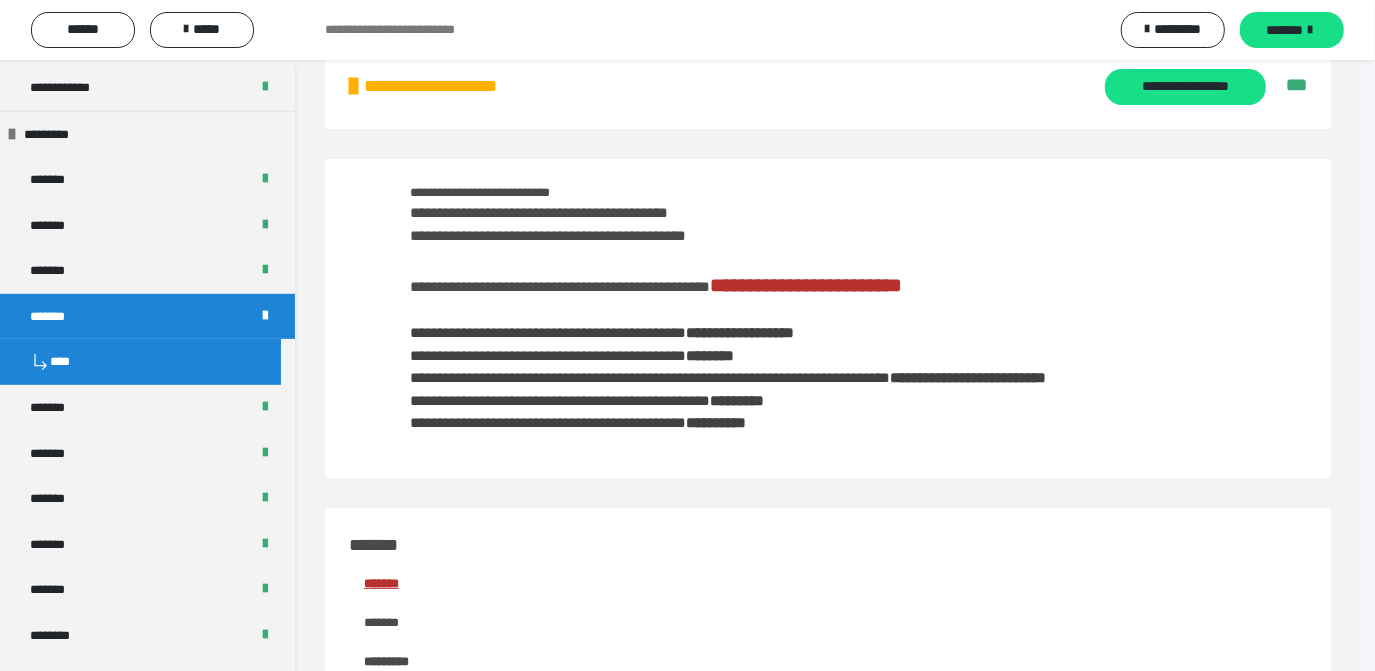scroll, scrollTop: 0, scrollLeft: 0, axis: both 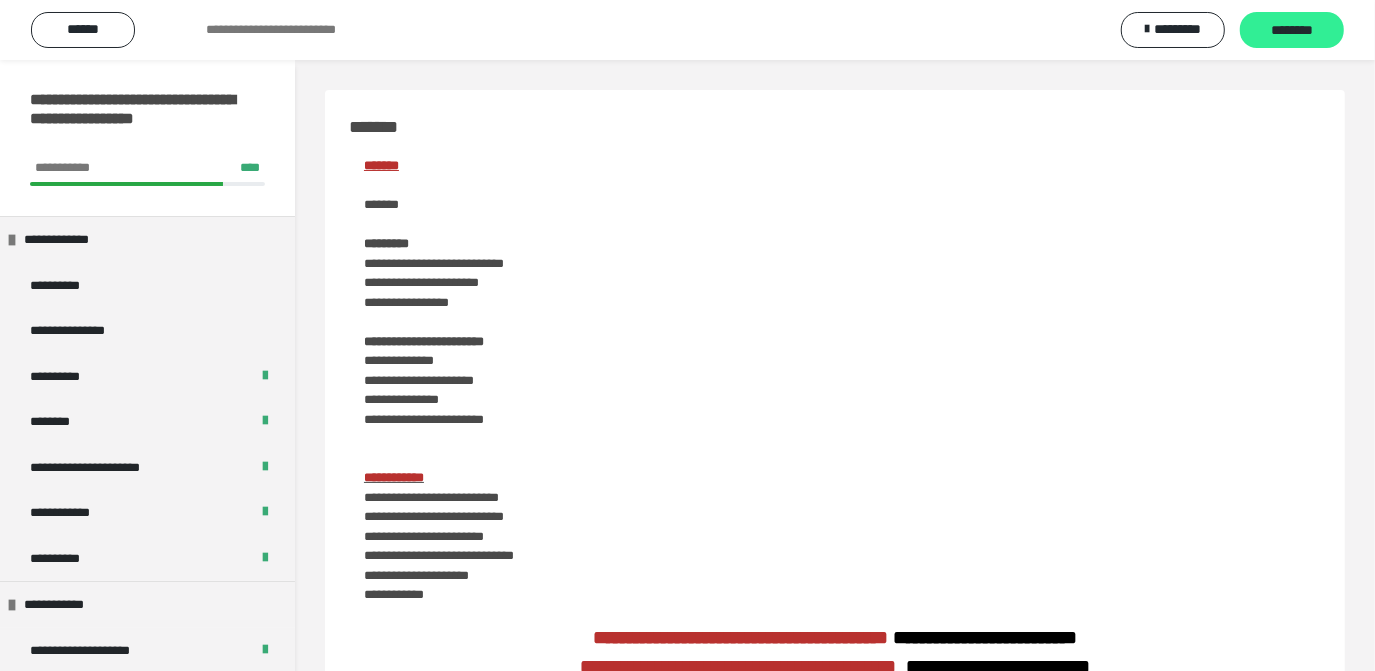 click on "********" at bounding box center [1292, 31] 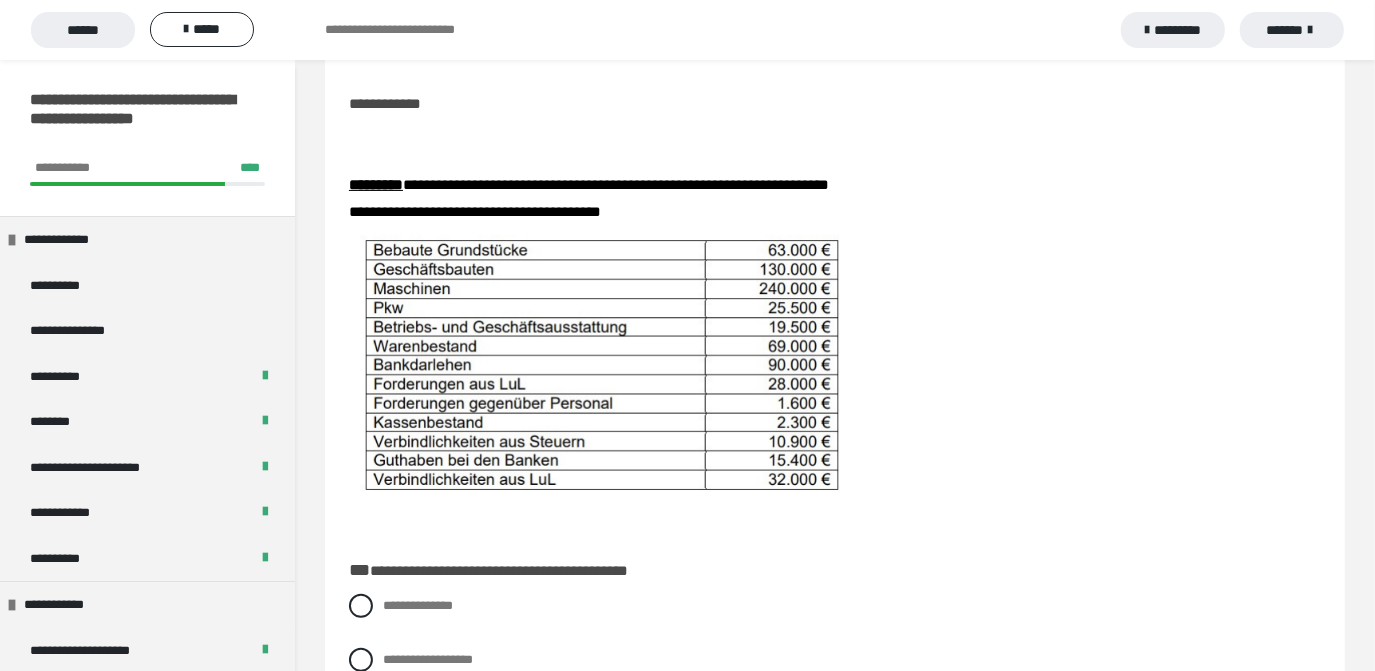 scroll, scrollTop: 194, scrollLeft: 0, axis: vertical 